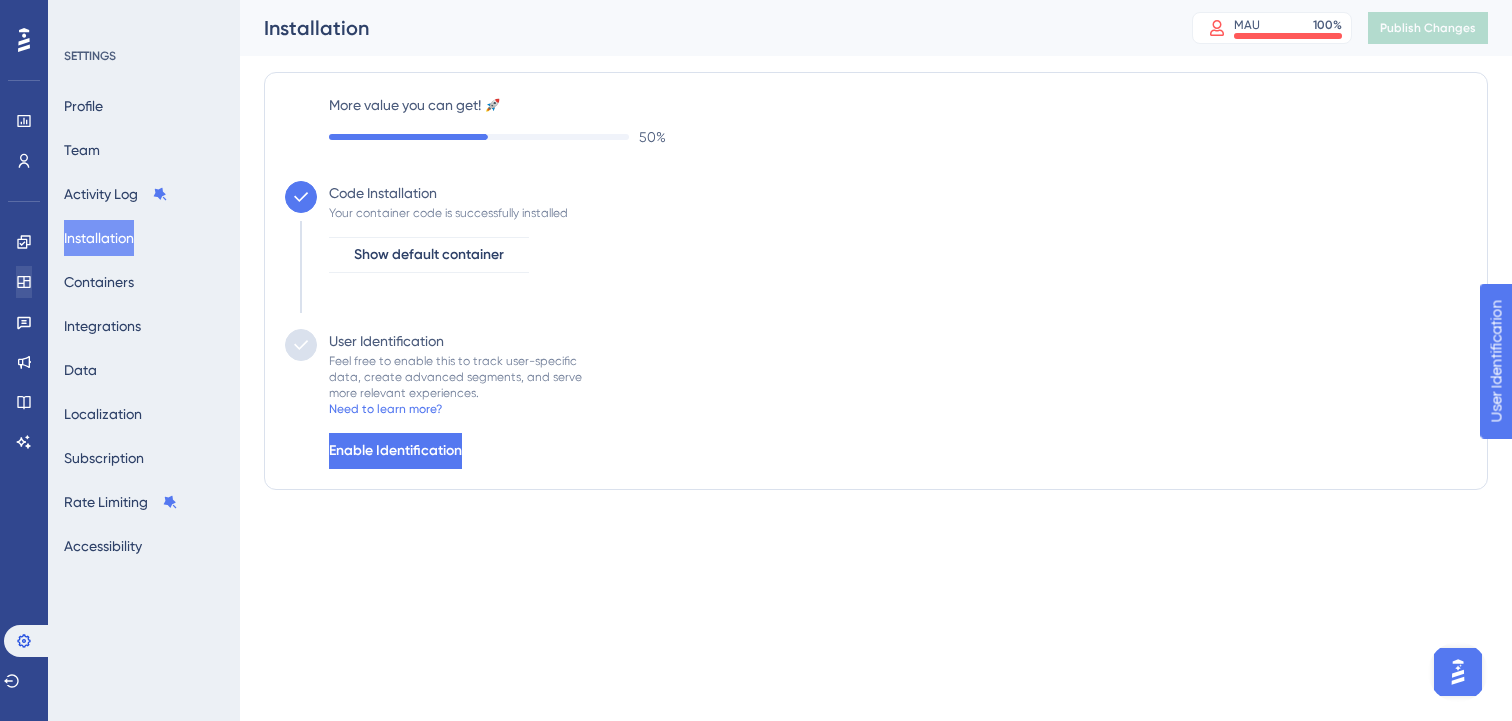 scroll, scrollTop: 0, scrollLeft: 0, axis: both 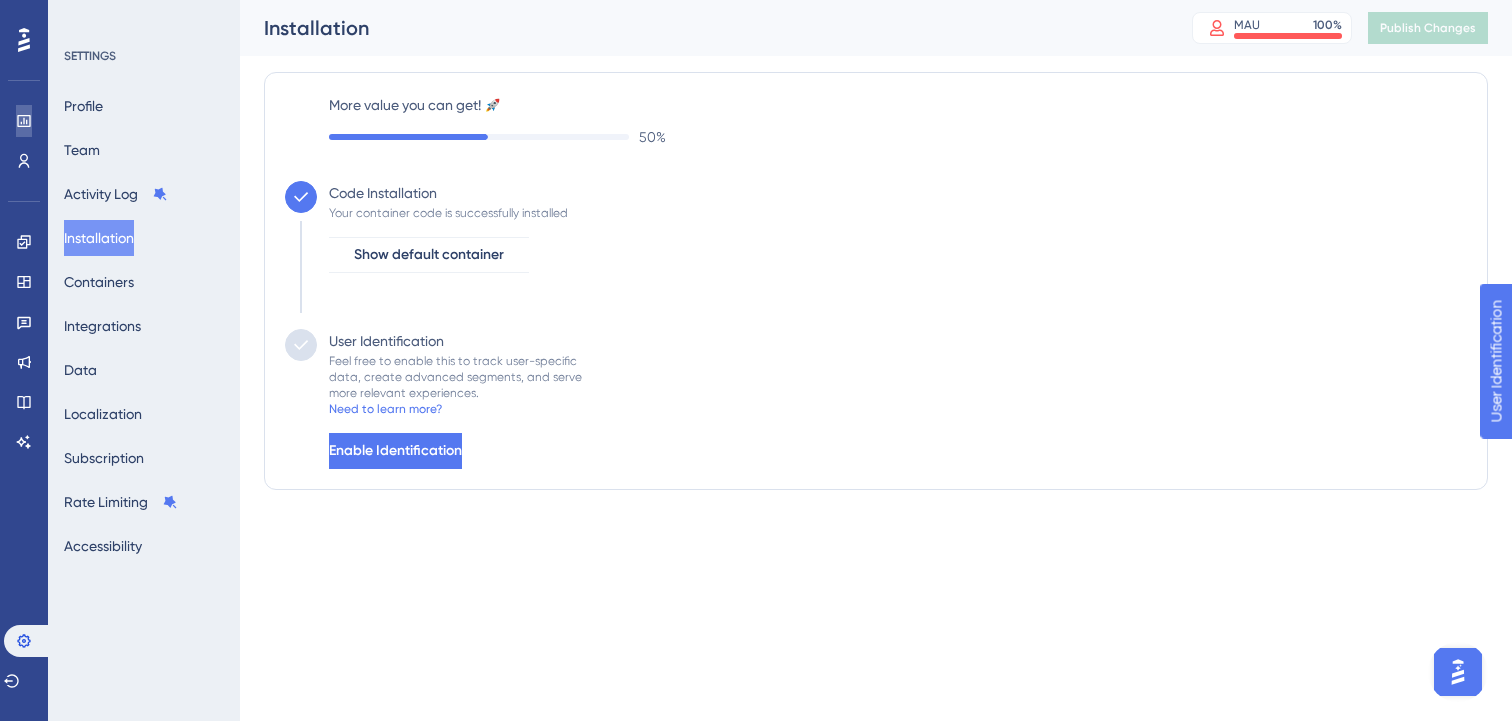click 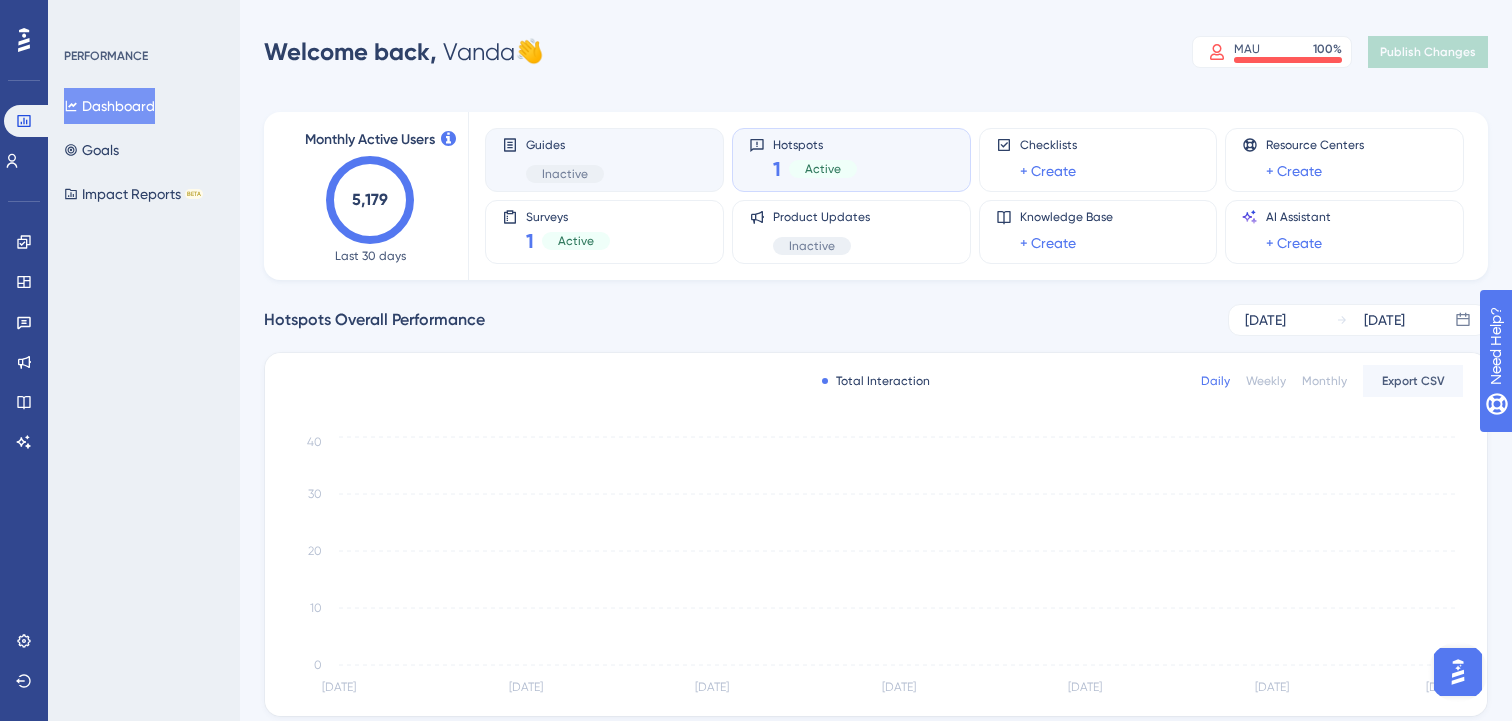 scroll, scrollTop: 0, scrollLeft: 0, axis: both 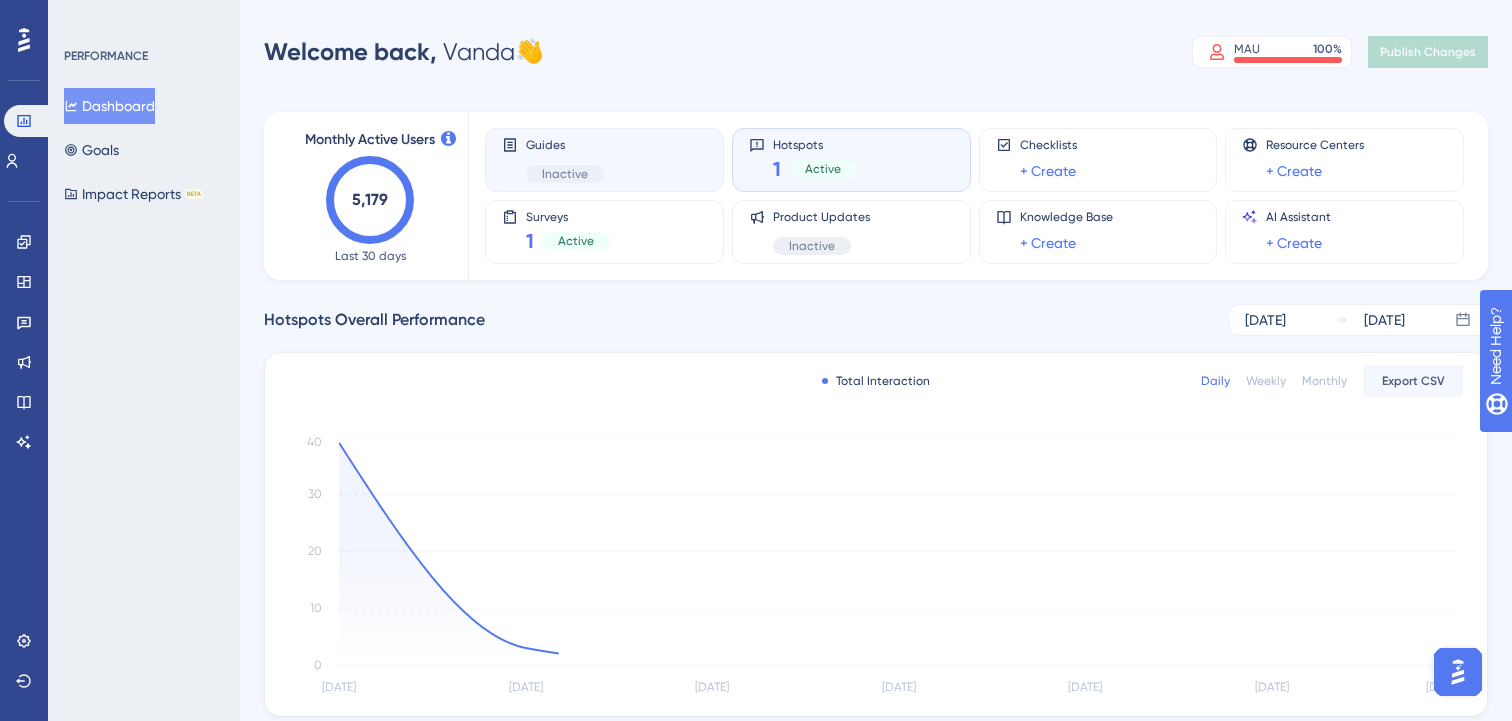 click on "Guides Inactive" at bounding box center [565, 160] 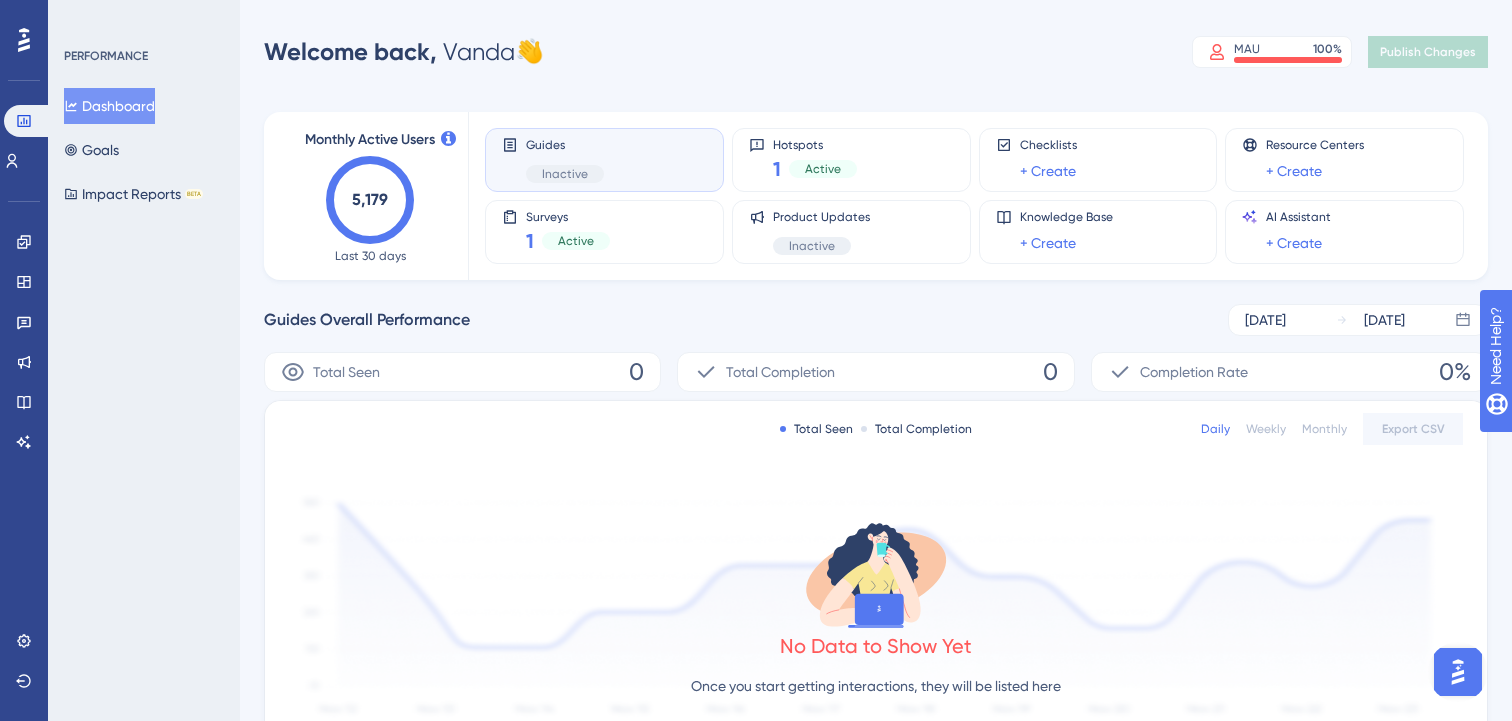 click on "Guides Inactive" at bounding box center (565, 160) 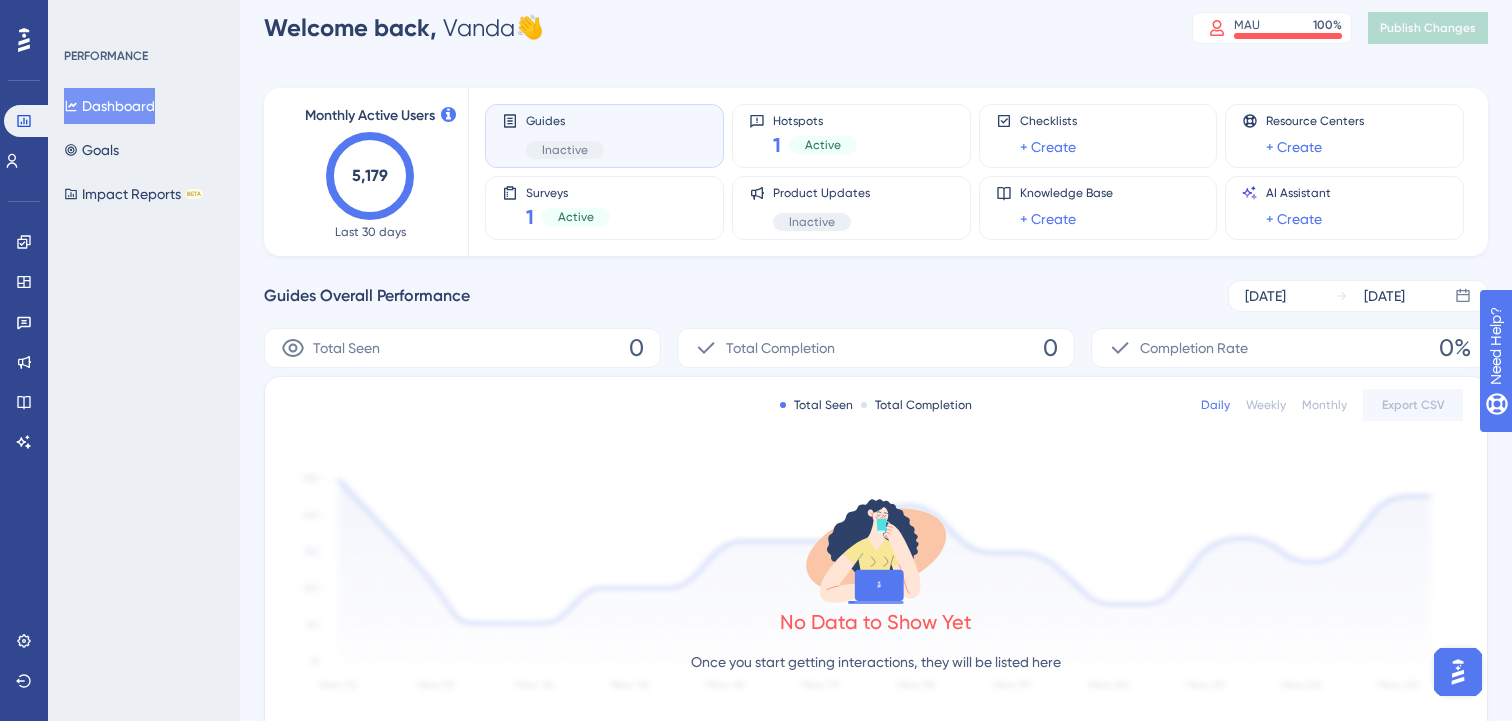 scroll, scrollTop: 0, scrollLeft: 0, axis: both 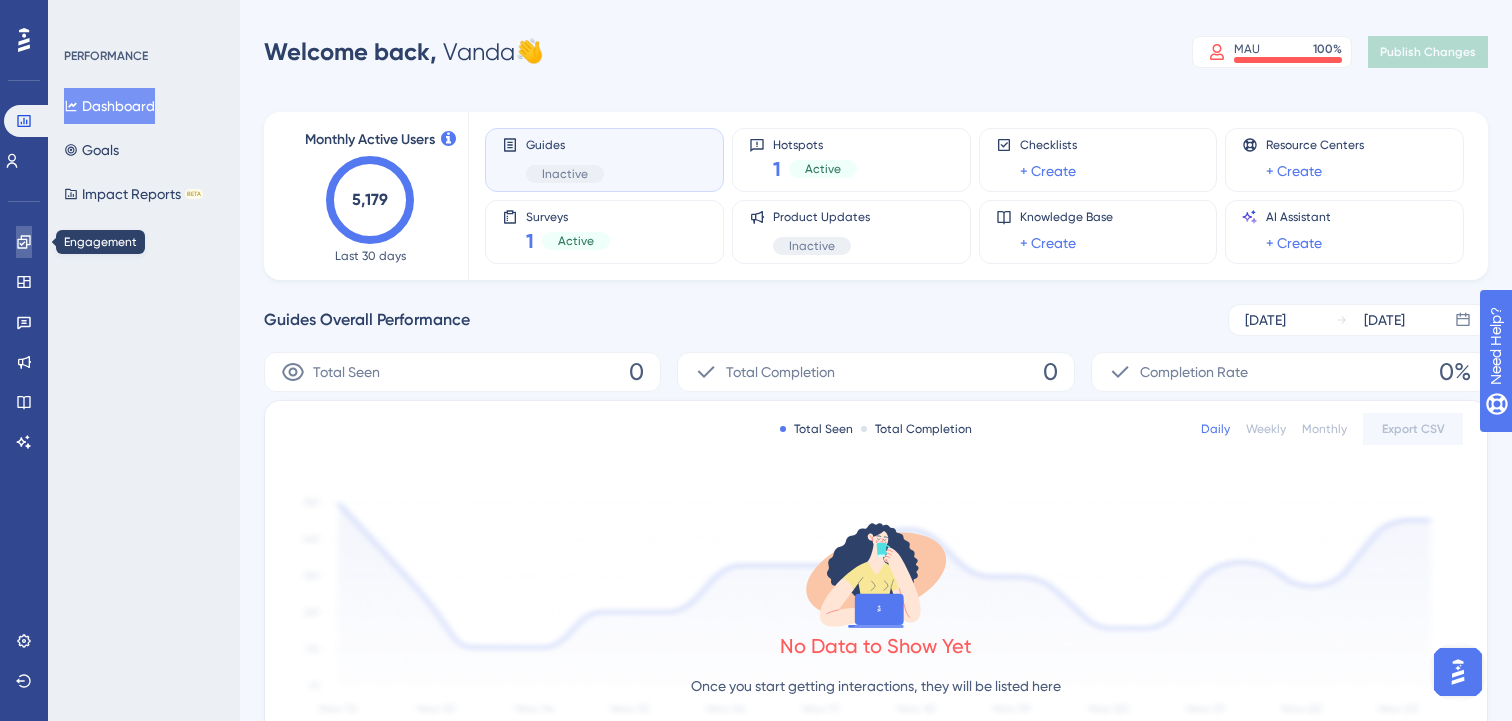 click at bounding box center (24, 242) 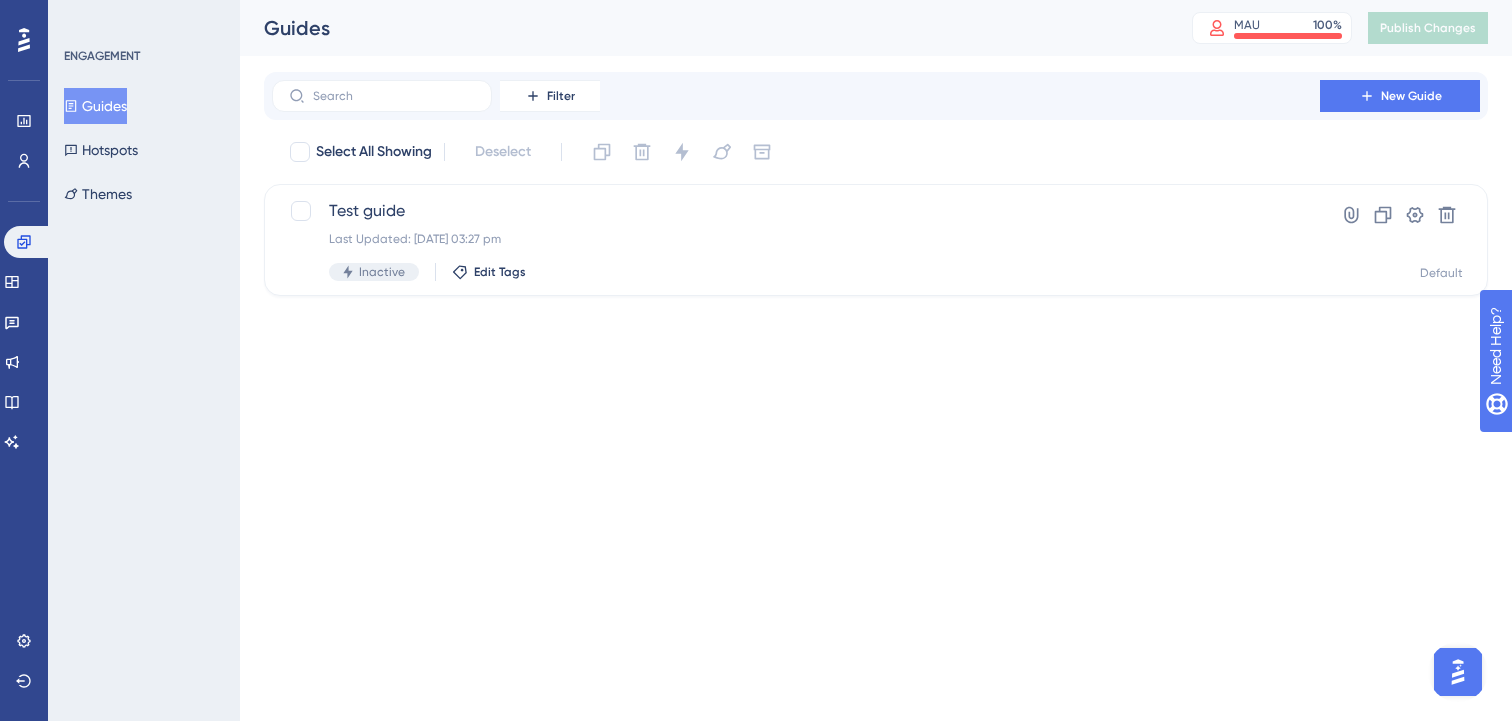 click on "Guides" at bounding box center (95, 106) 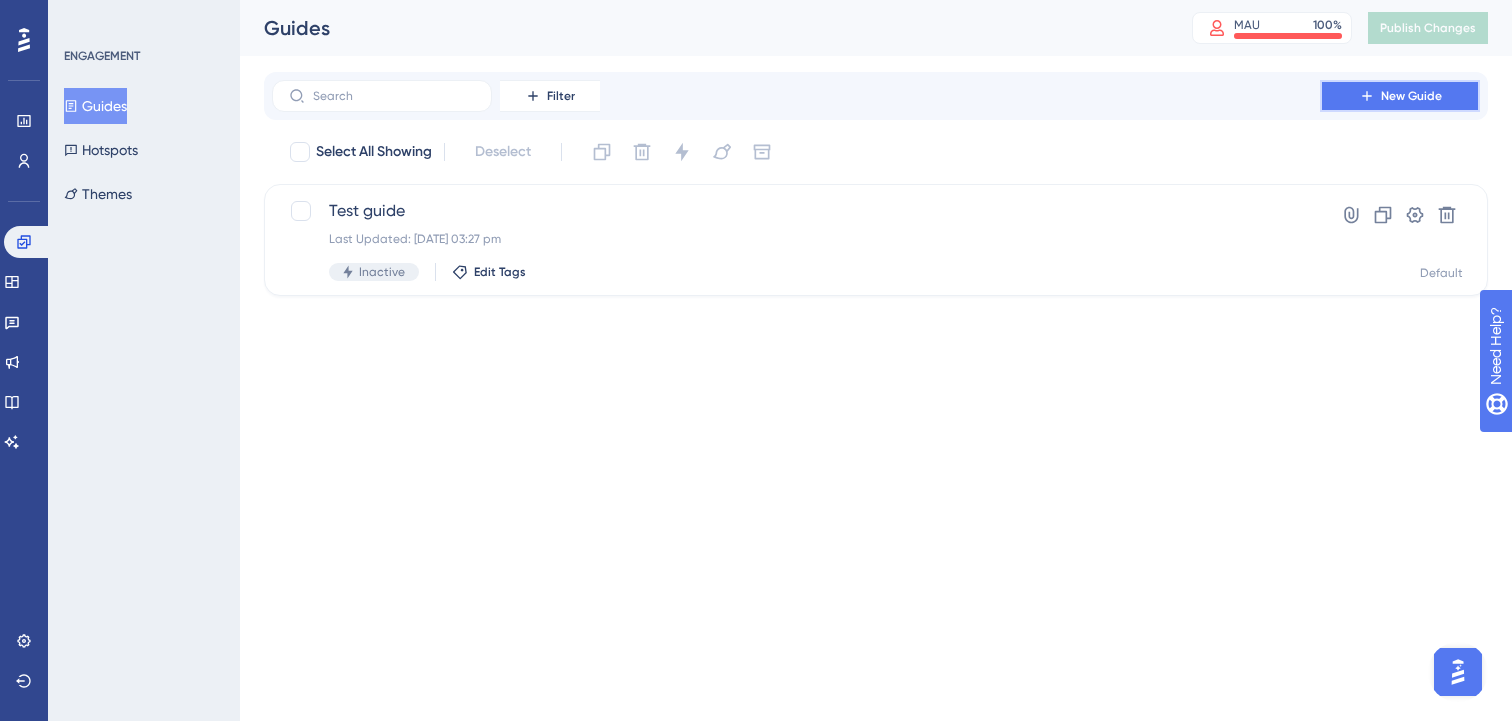 click on "New Guide" at bounding box center (1400, 96) 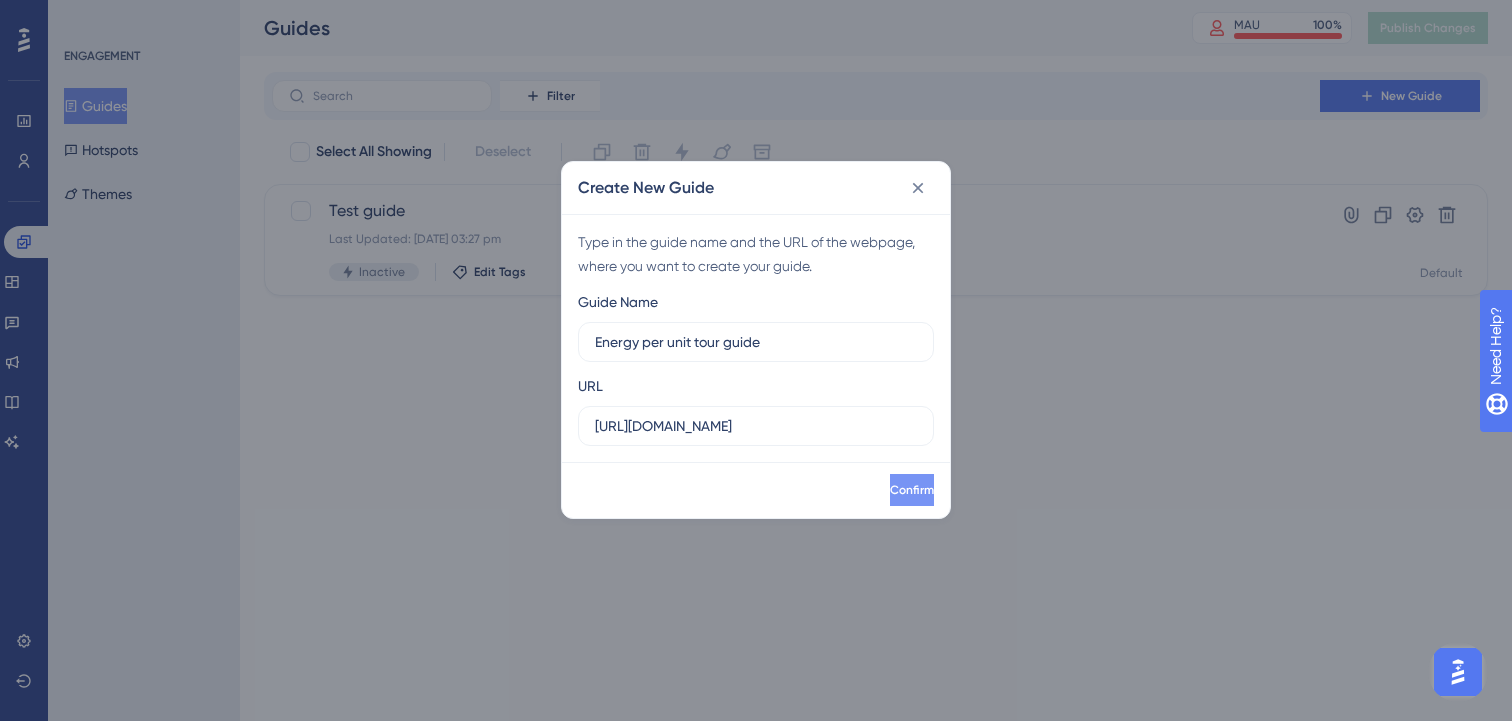 type on "Energy per unit tour guide" 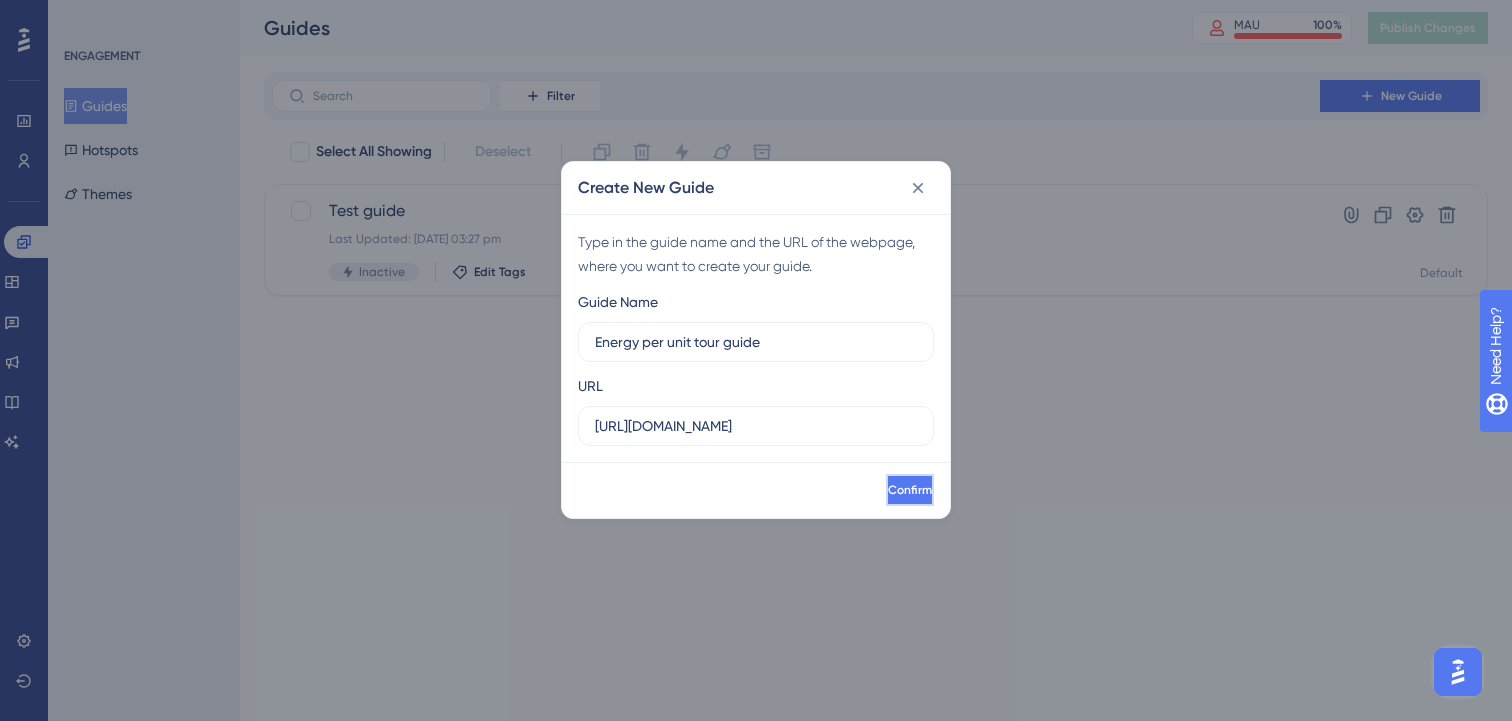 click on "Confirm" at bounding box center (910, 490) 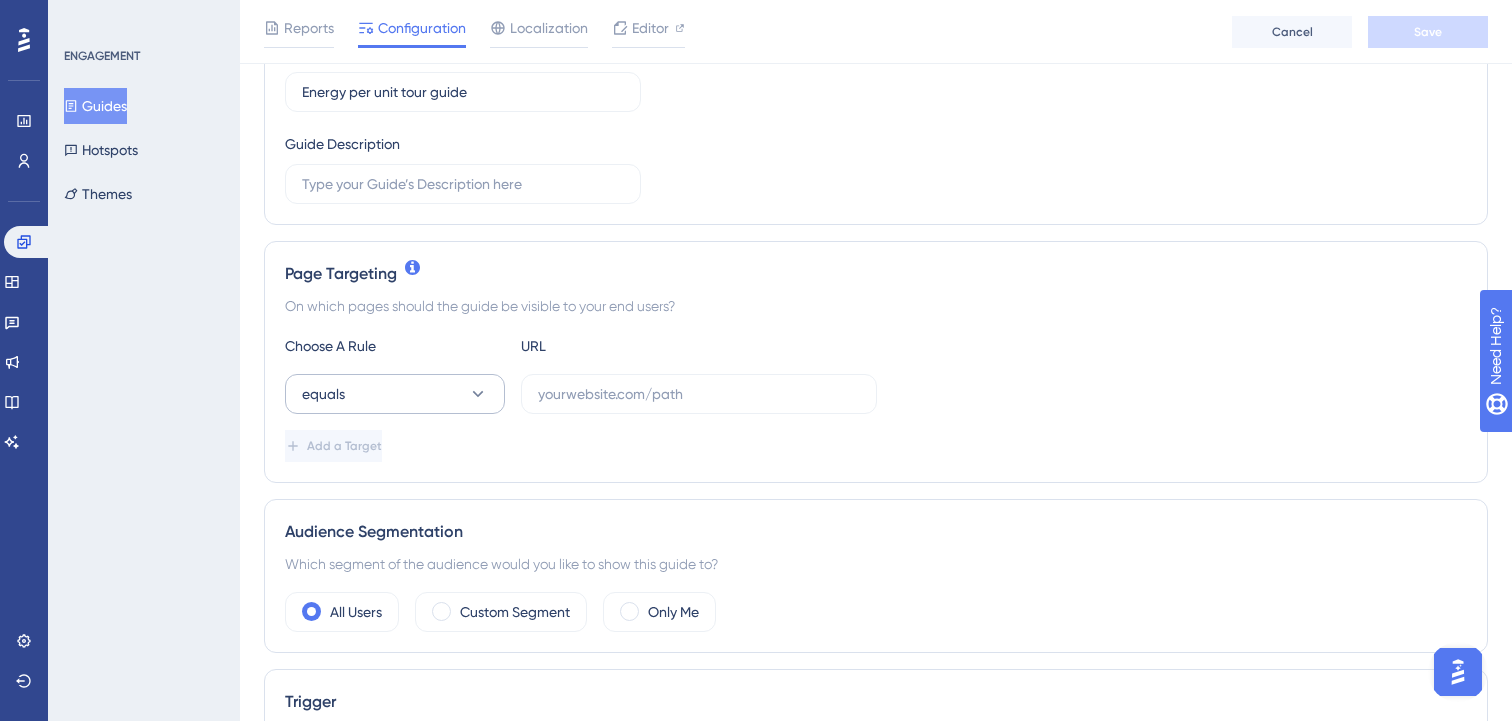 scroll, scrollTop: 319, scrollLeft: 0, axis: vertical 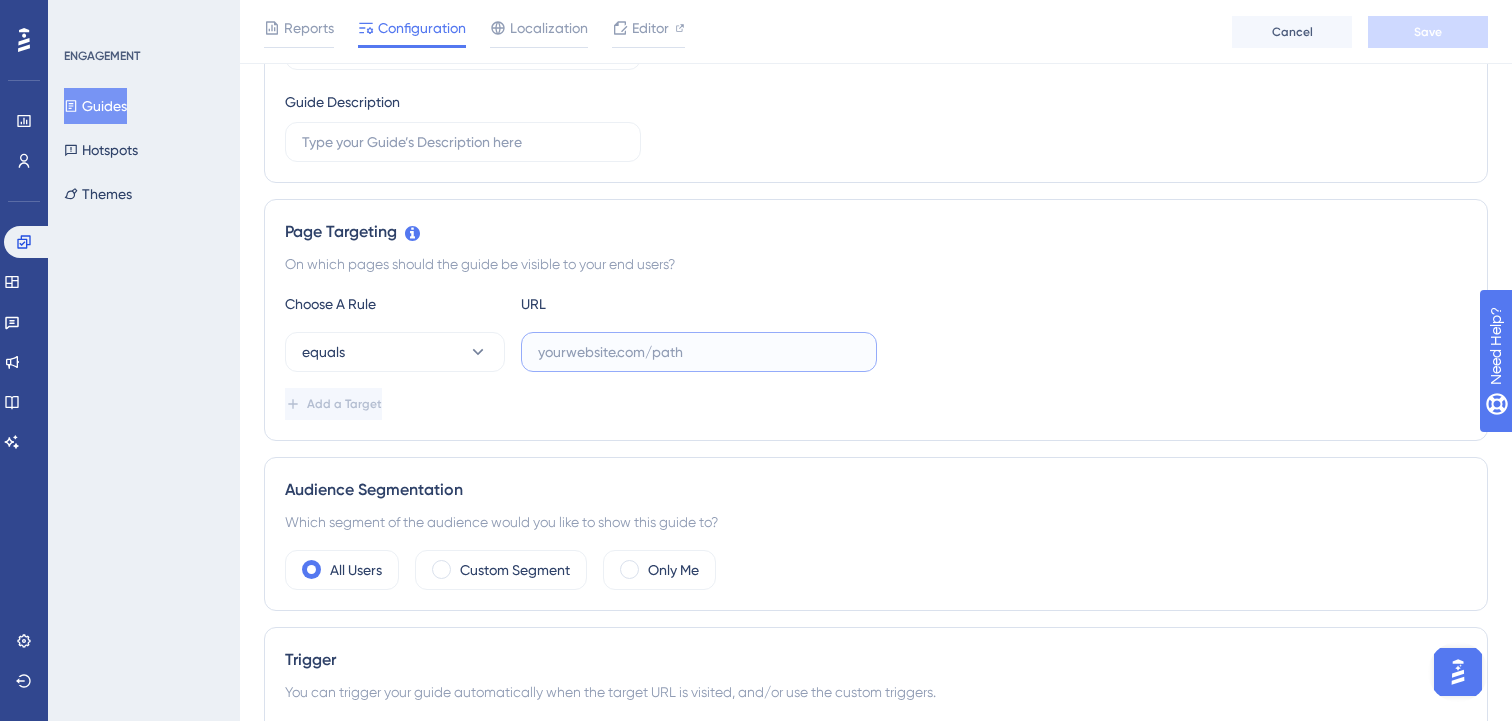 click at bounding box center (699, 352) 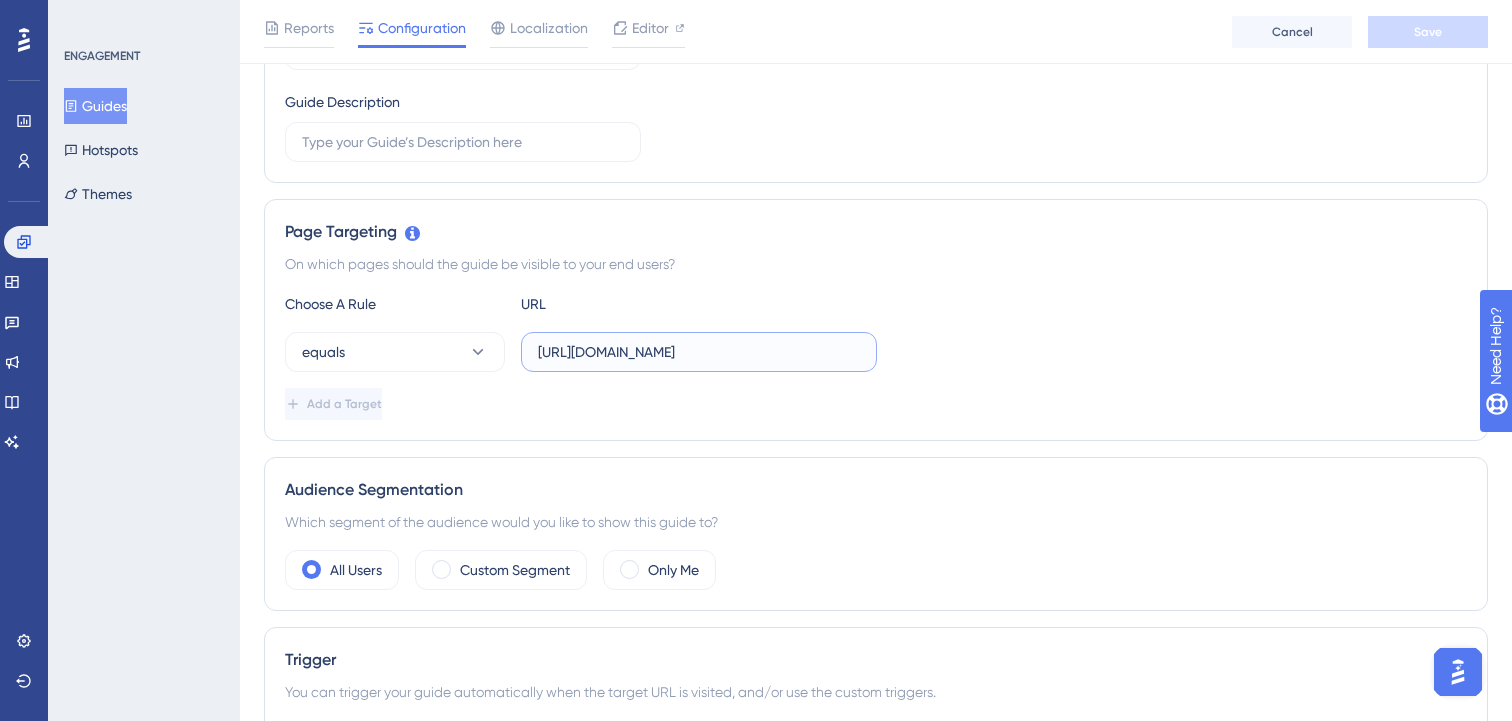 scroll, scrollTop: 0, scrollLeft: 75, axis: horizontal 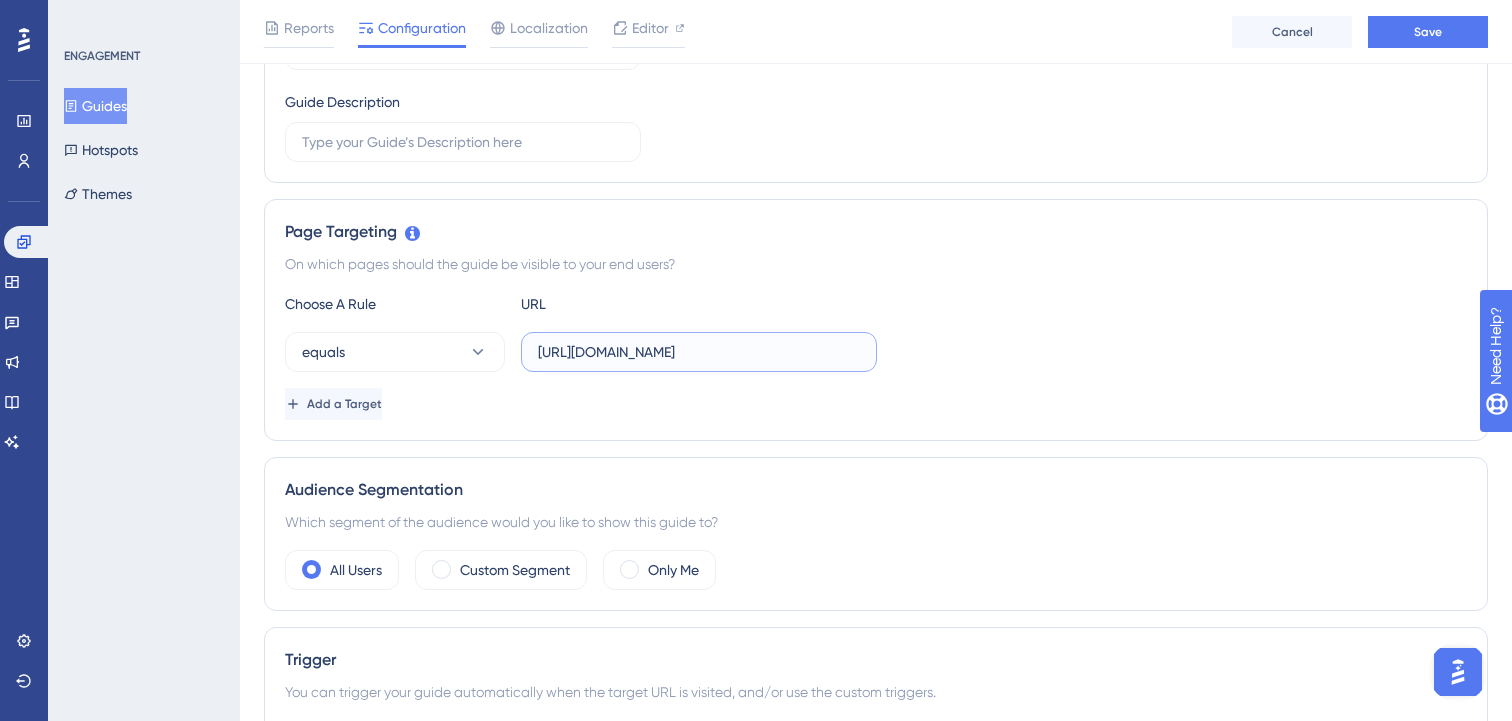 type on "https://app.sensorfact.nl/electricity/analysis/energy-by-unit" 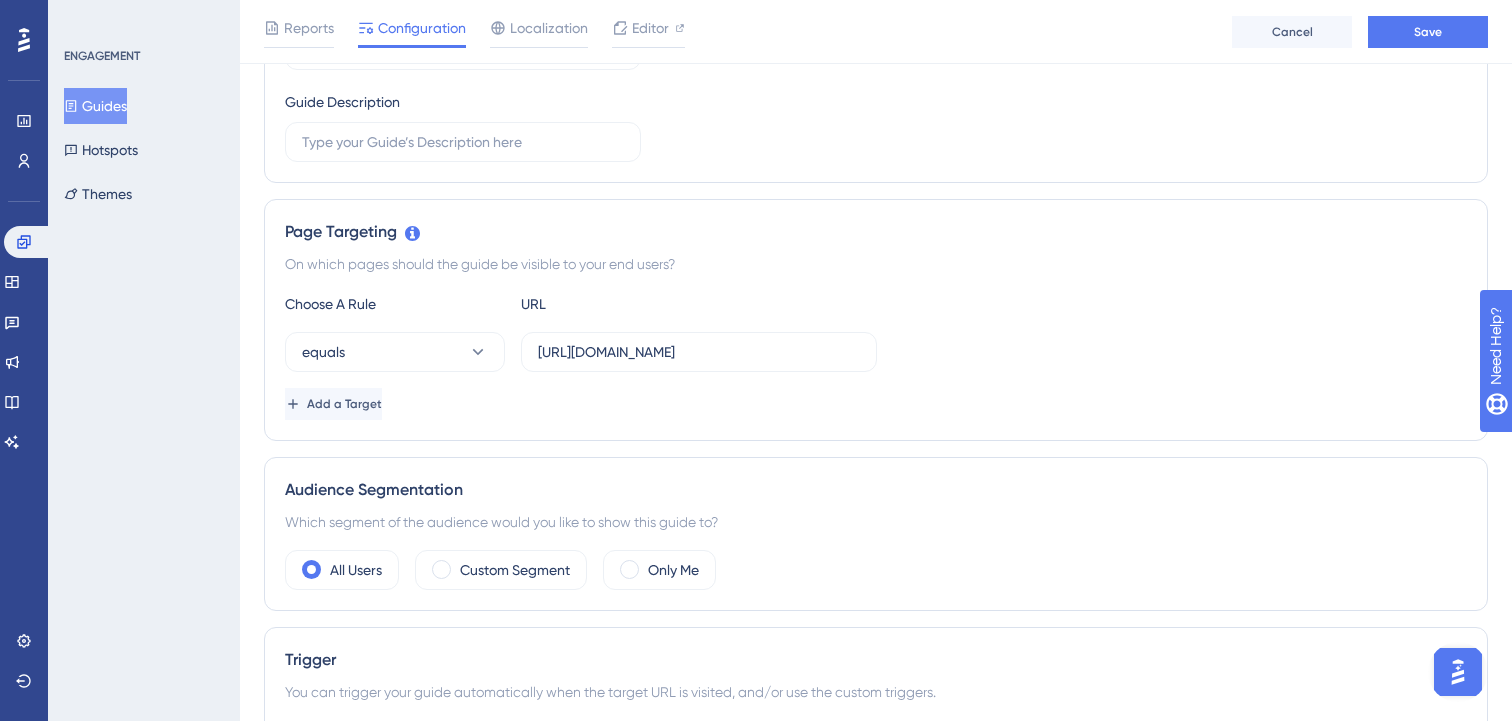 click on "Reports Configuration Localization Editor Cancel Save" at bounding box center (876, 32) 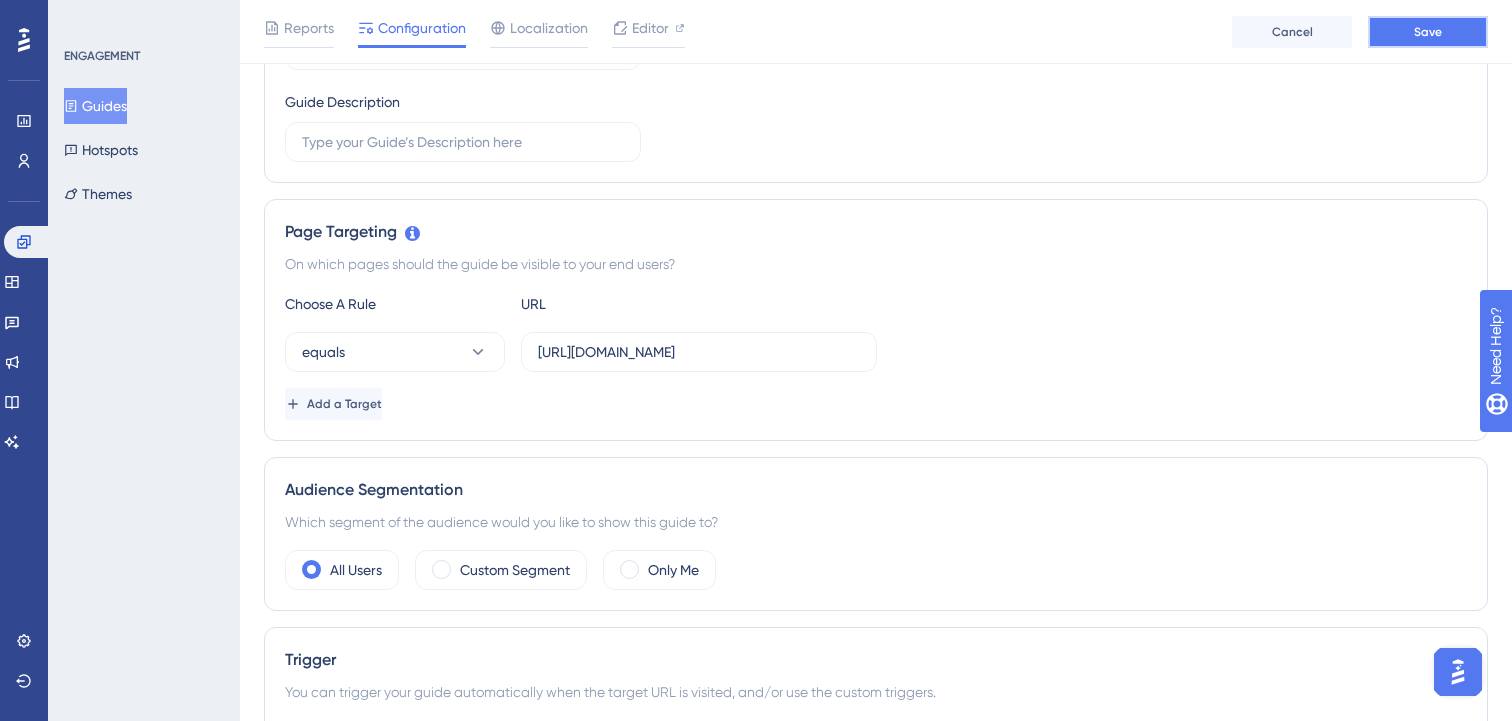 click on "Save" at bounding box center (1428, 32) 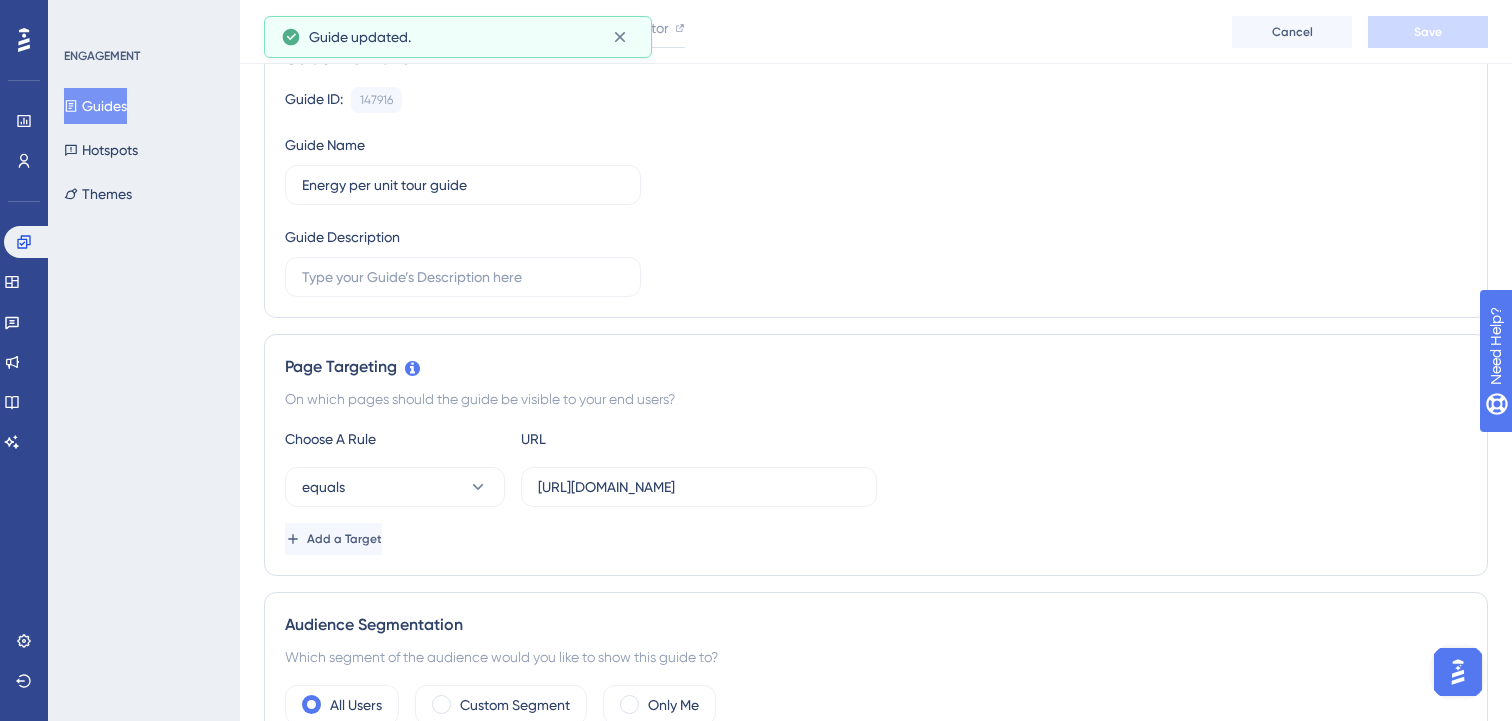 scroll, scrollTop: 0, scrollLeft: 0, axis: both 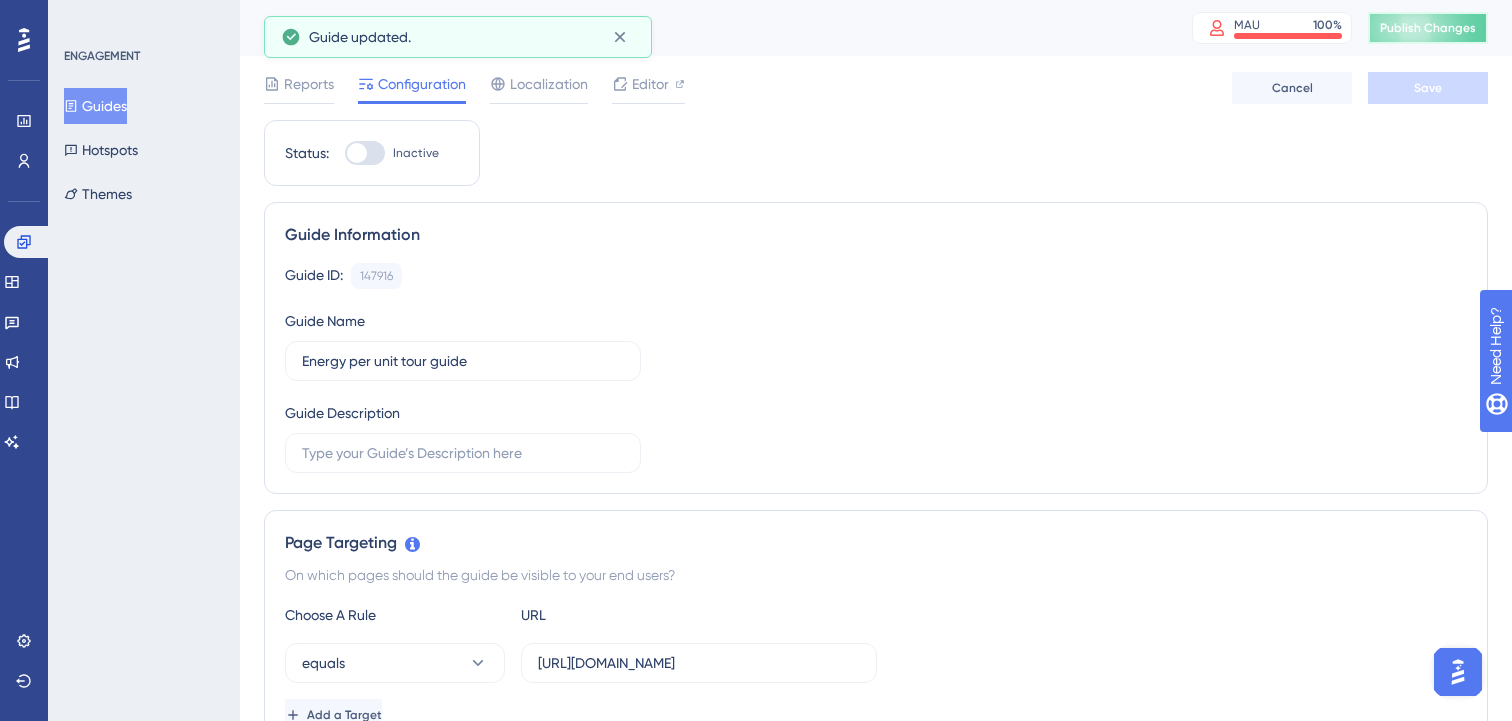 click on "Publish Changes" at bounding box center (1428, 28) 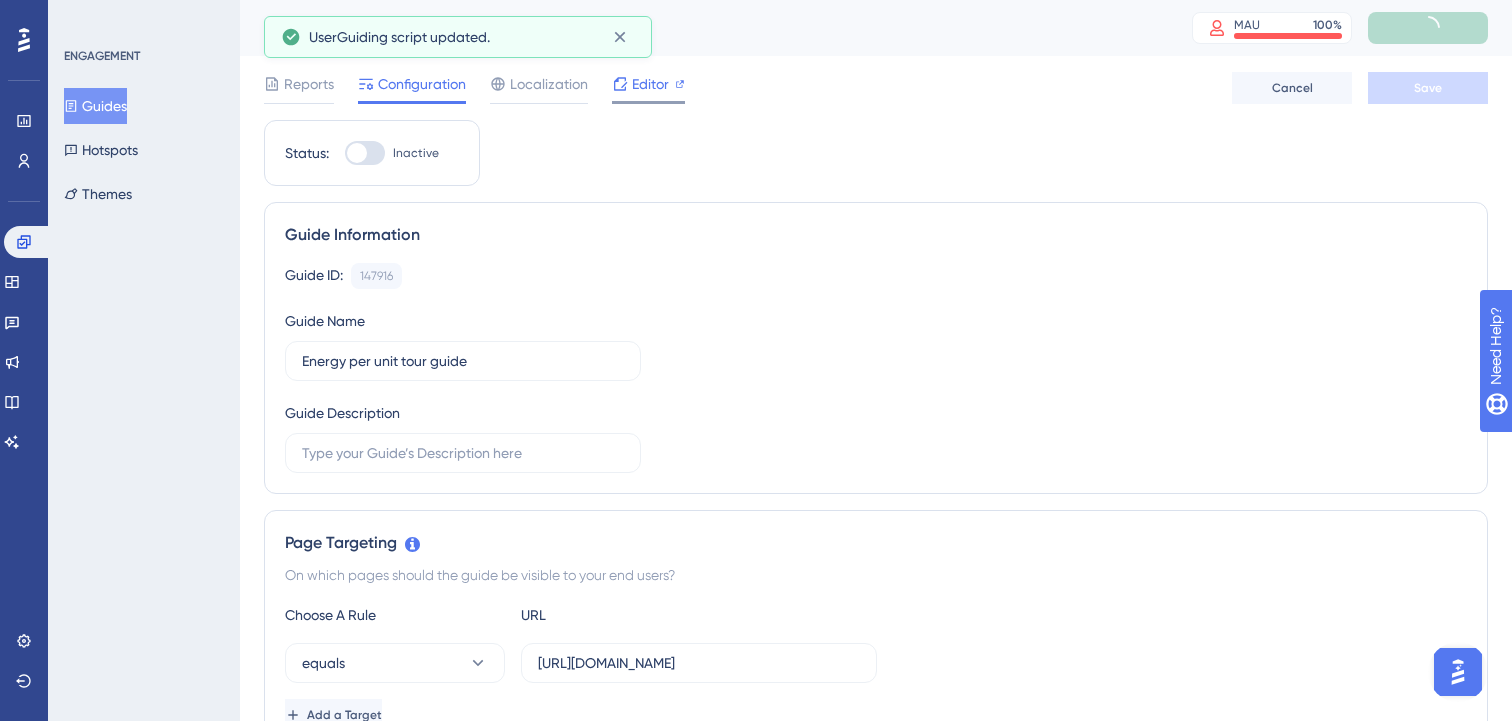 click on "Editor" at bounding box center (650, 84) 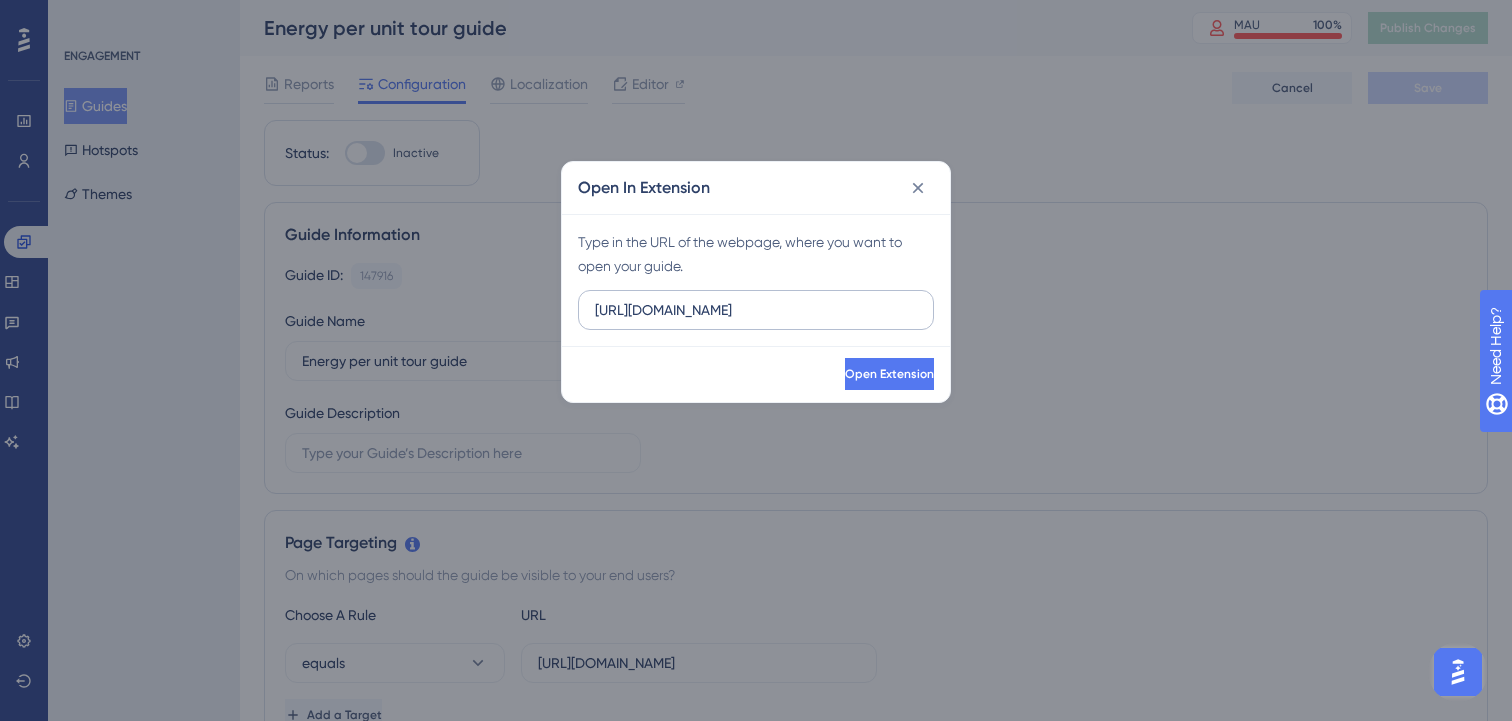 drag, startPoint x: 801, startPoint y: 323, endPoint x: 580, endPoint y: 301, distance: 222.09232 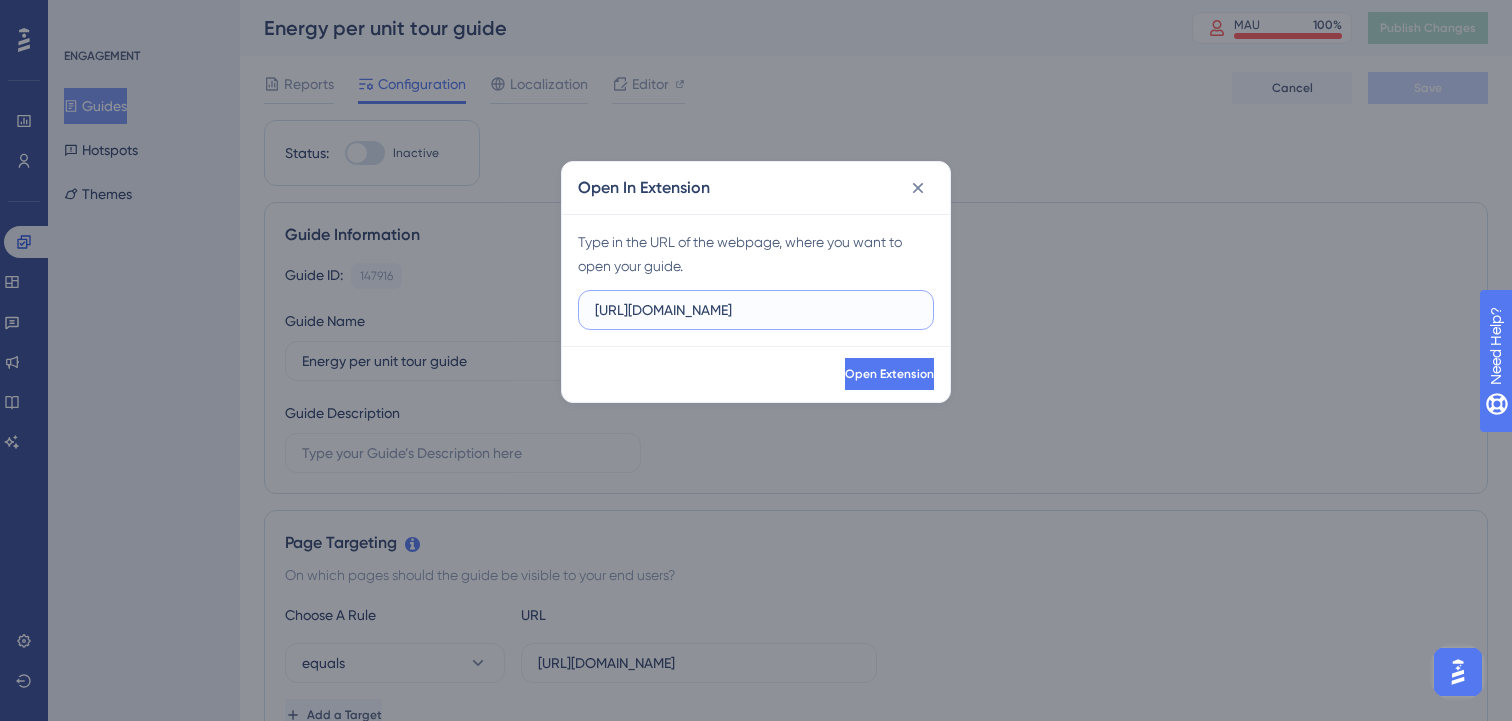 click on "https://app.sensorfact.nl" at bounding box center [756, 310] 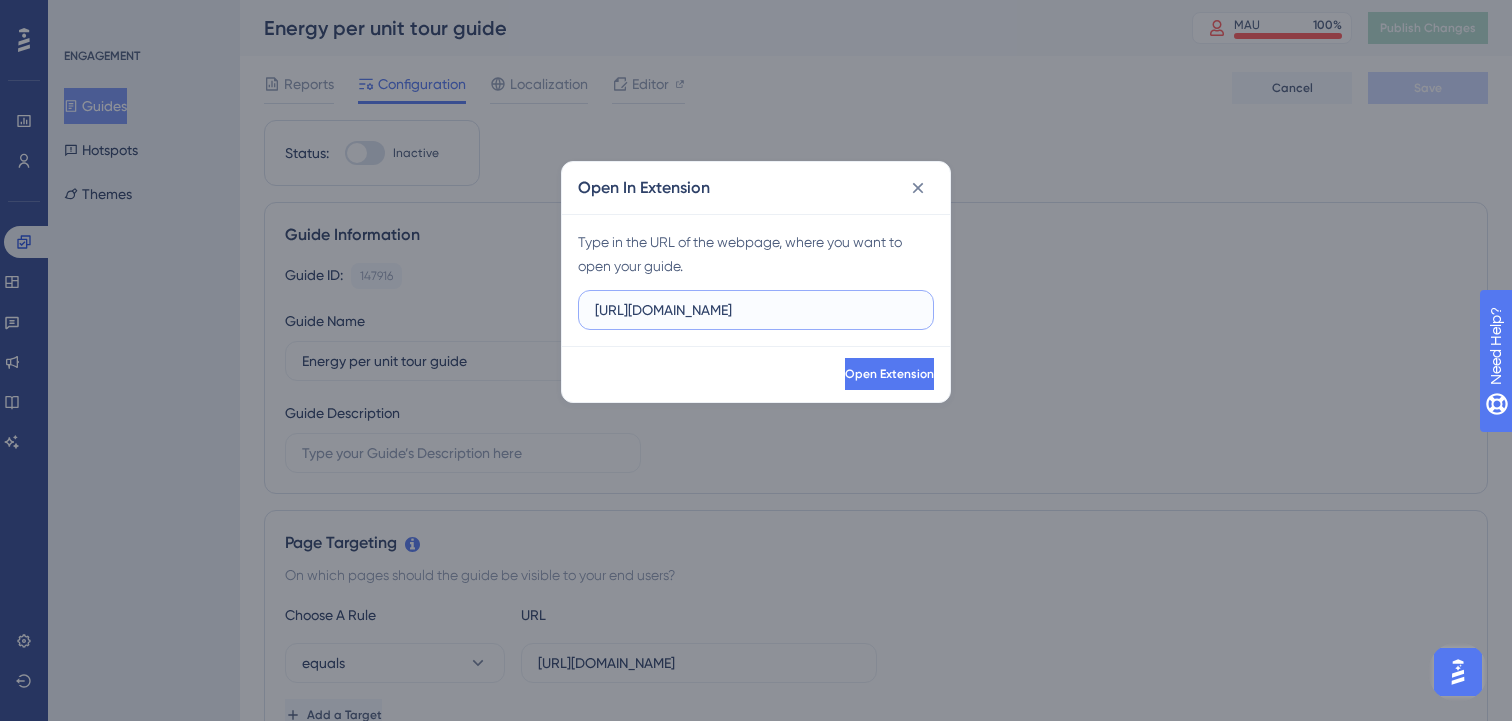 paste on "/electricity/analysis/energy-by-unit" 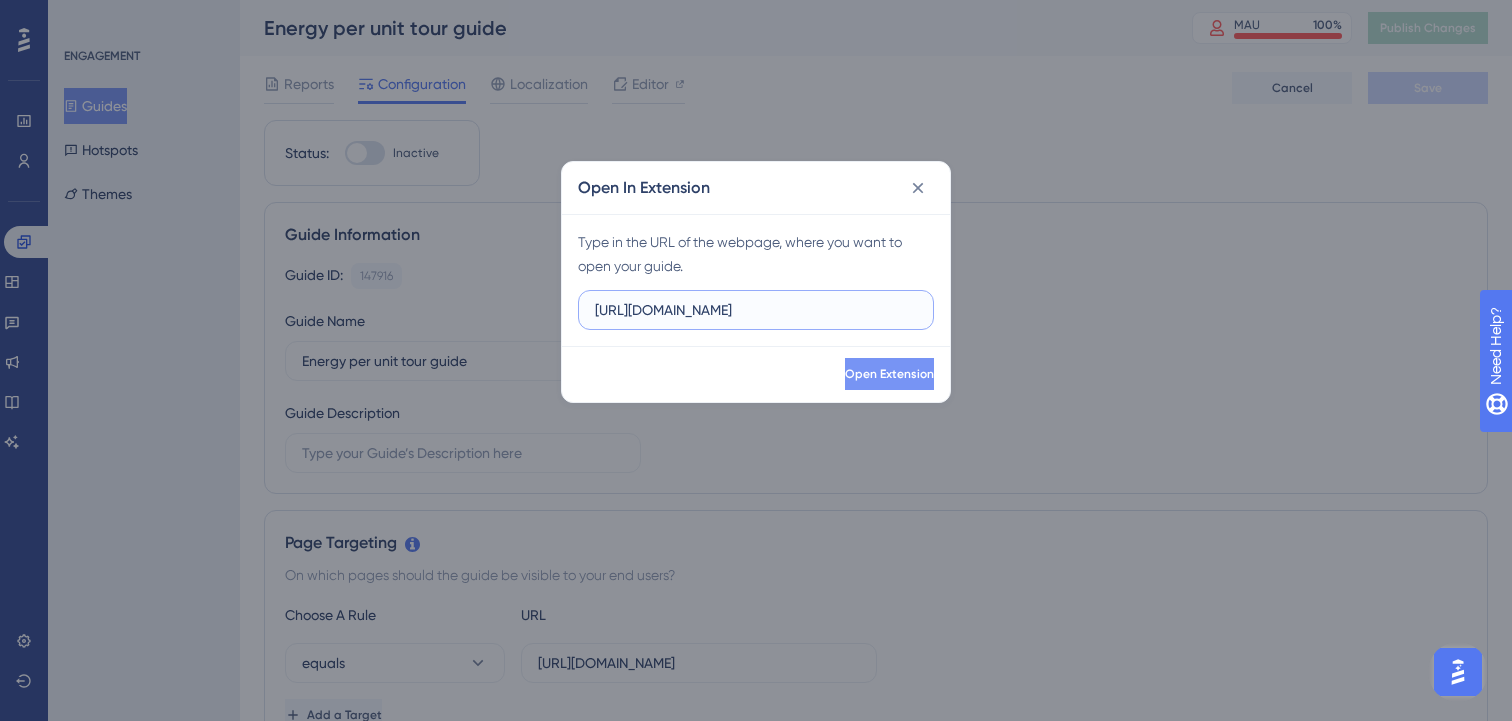 type on "https://app.sensorfact.nl/electricity/analysis/energy-by-unit" 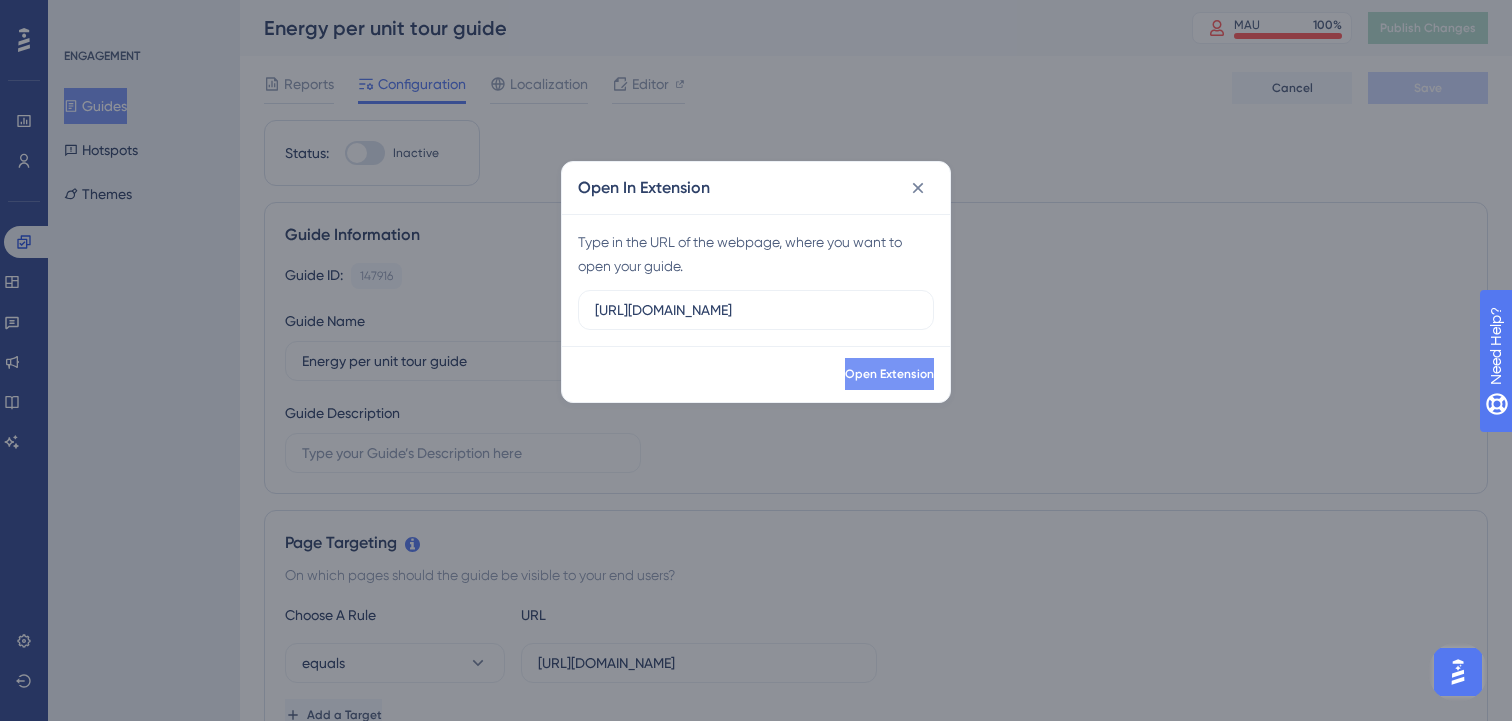 click on "Open Extension" at bounding box center [889, 374] 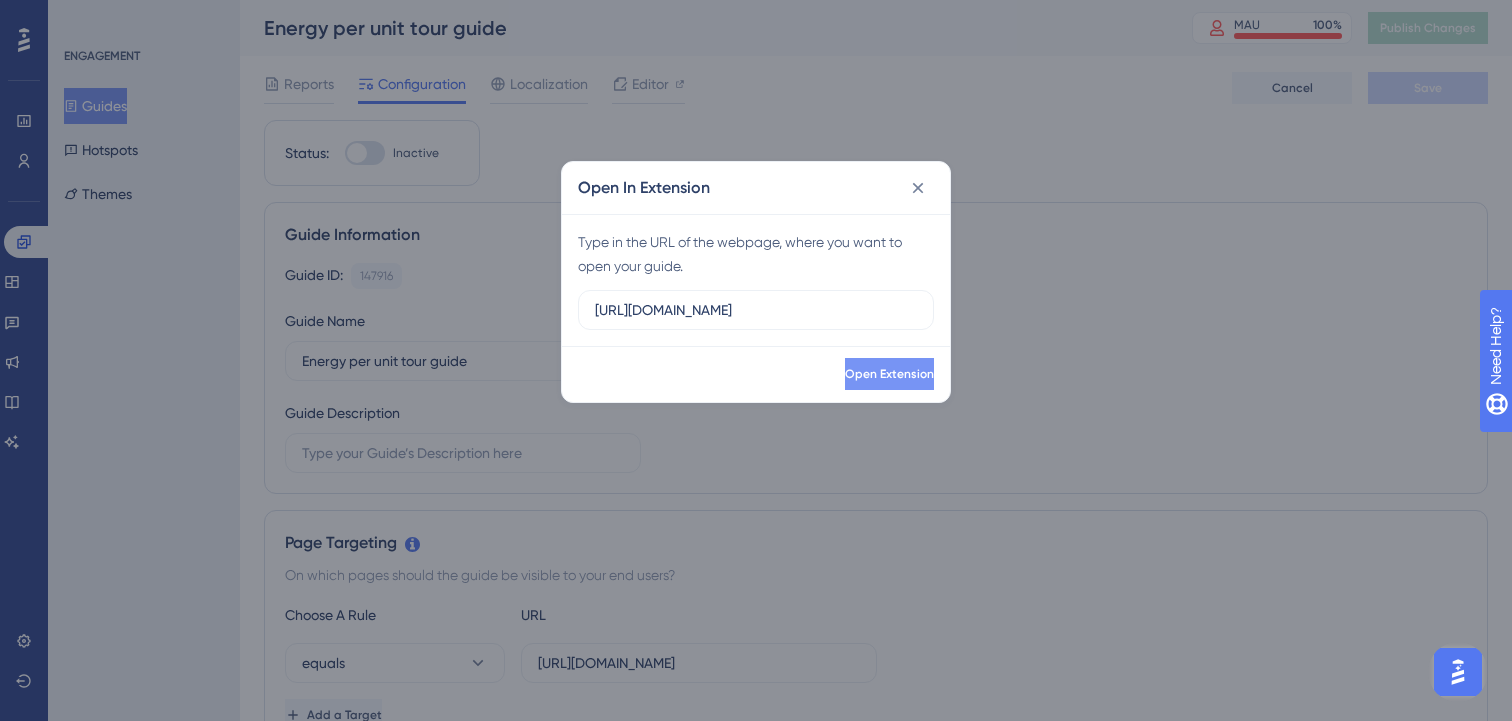 scroll, scrollTop: 0, scrollLeft: 0, axis: both 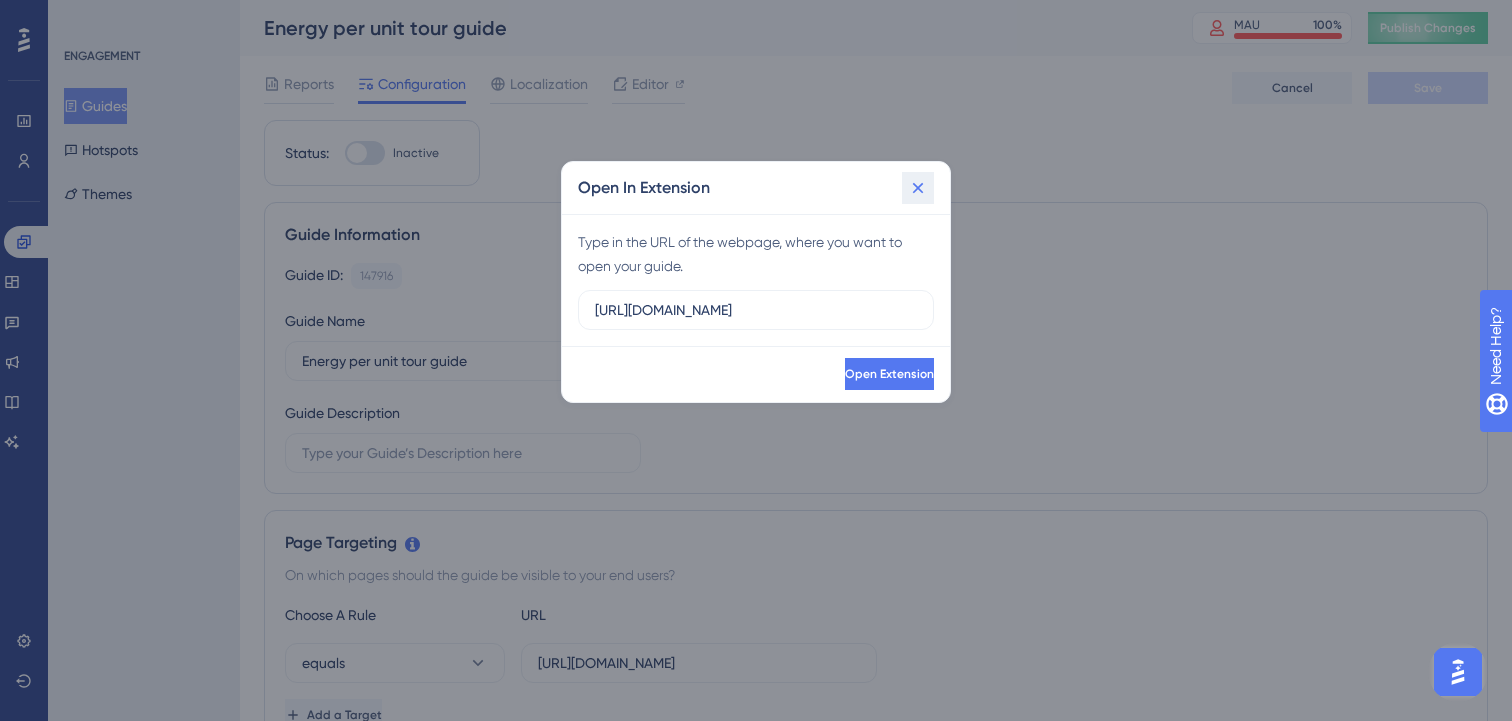 click 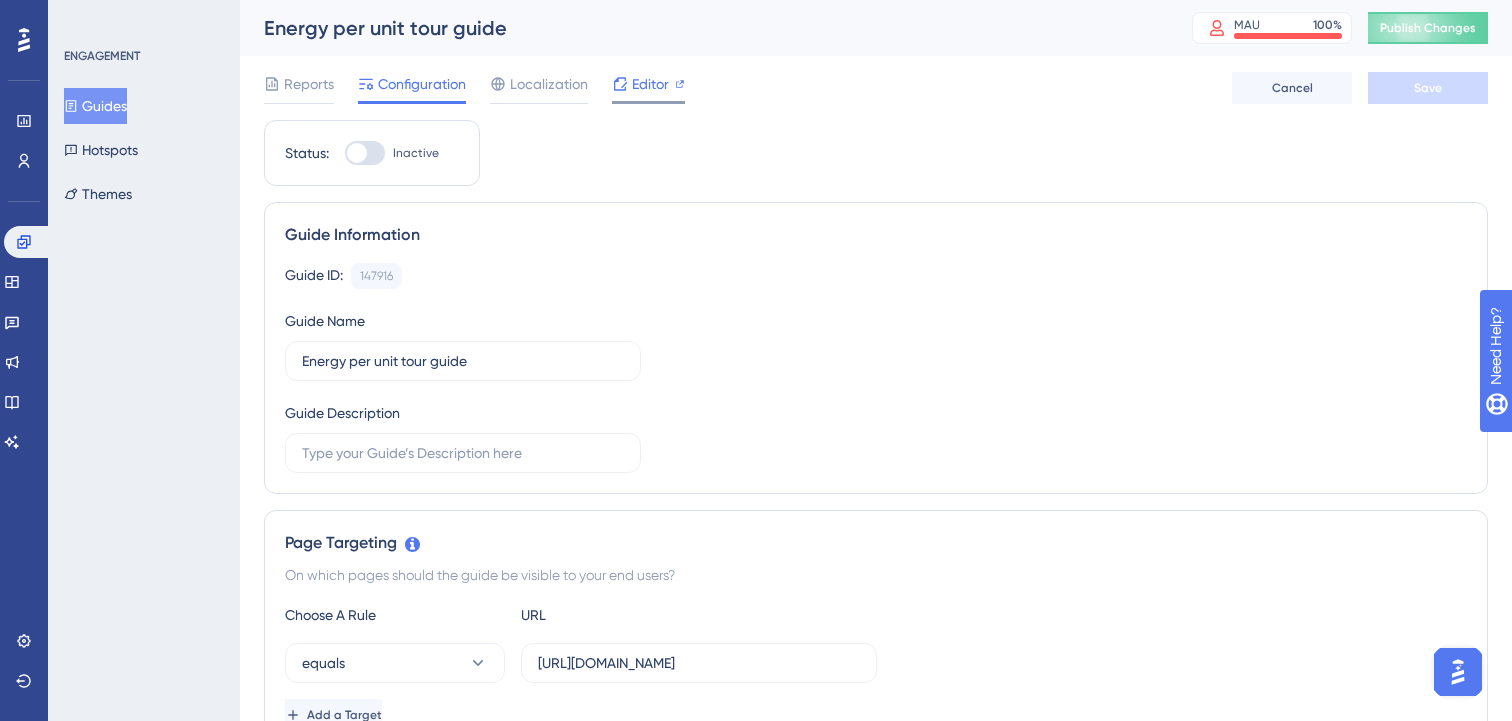 click on "Editor" at bounding box center (650, 84) 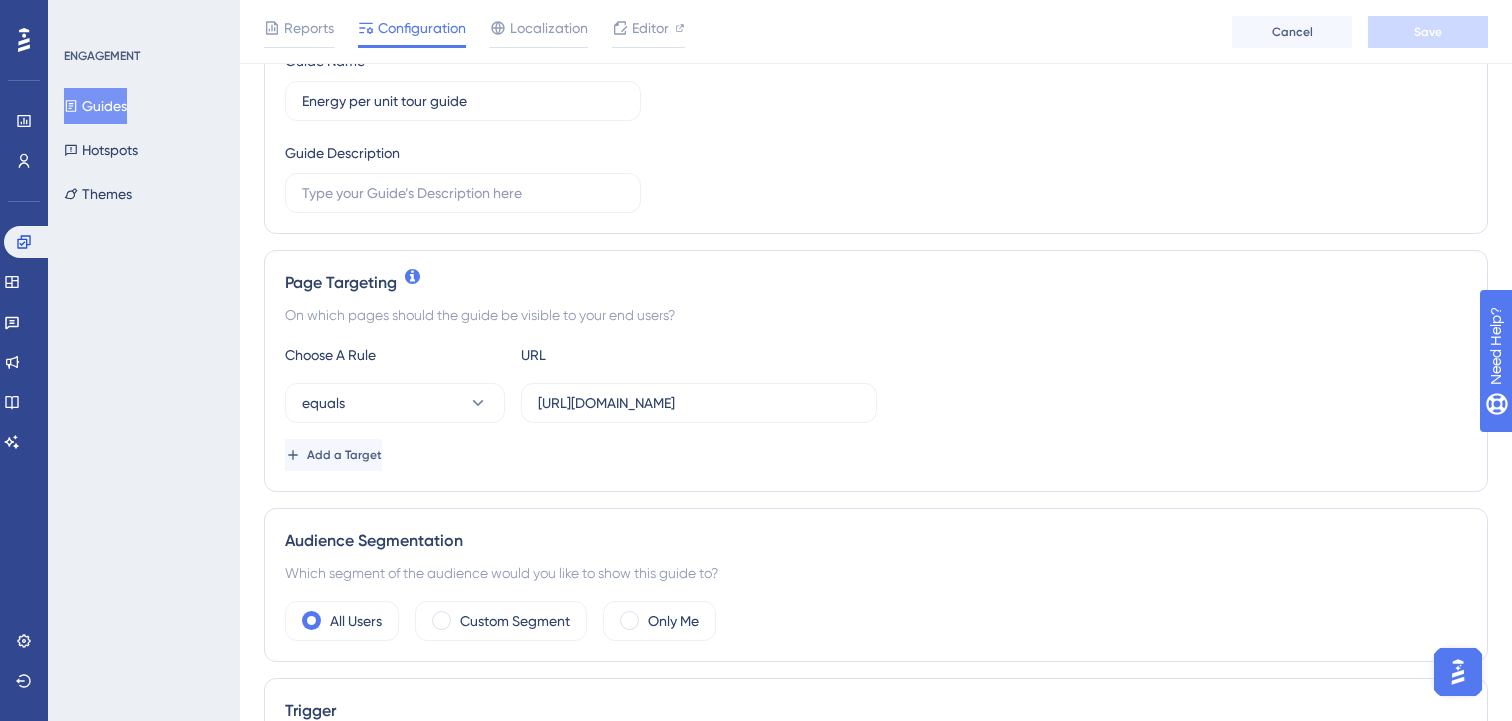 scroll, scrollTop: 359, scrollLeft: 0, axis: vertical 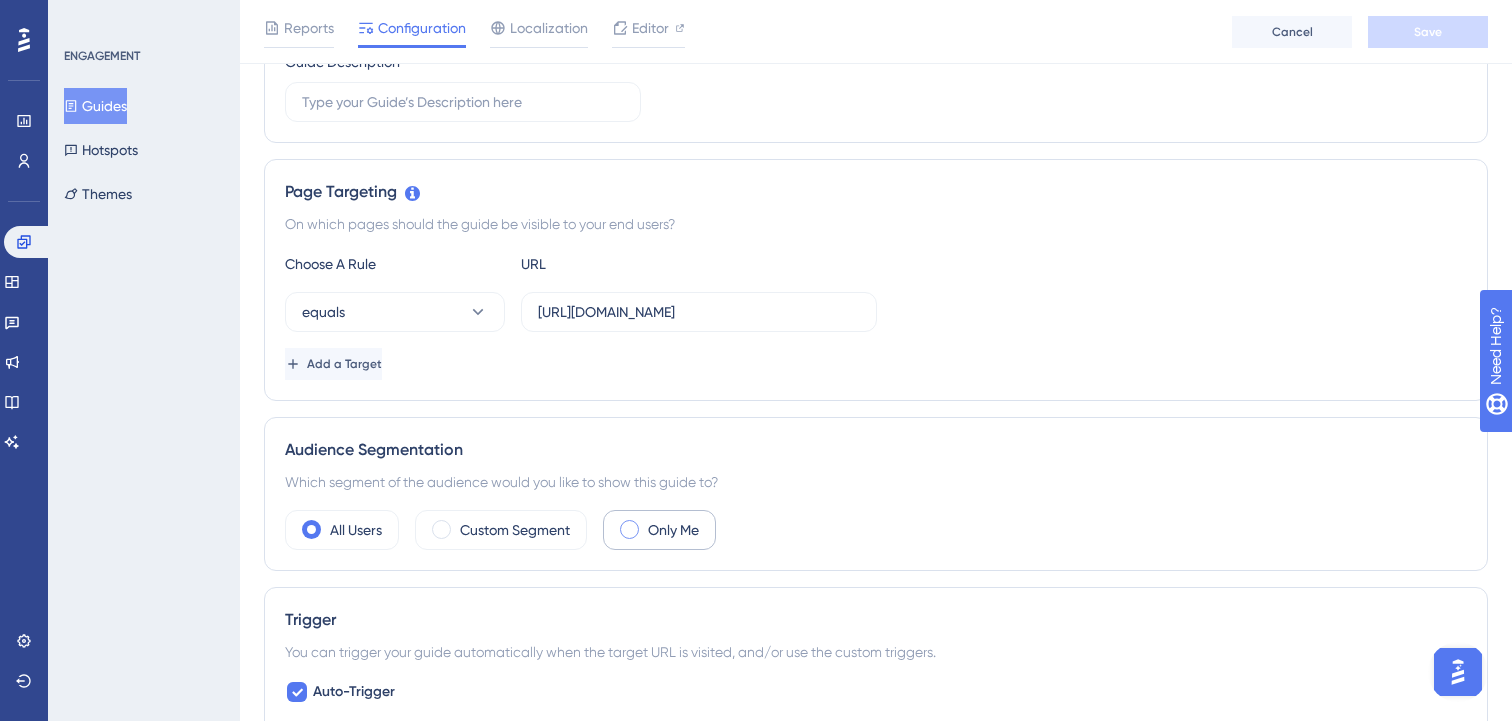 click on "Only Me" at bounding box center (673, 530) 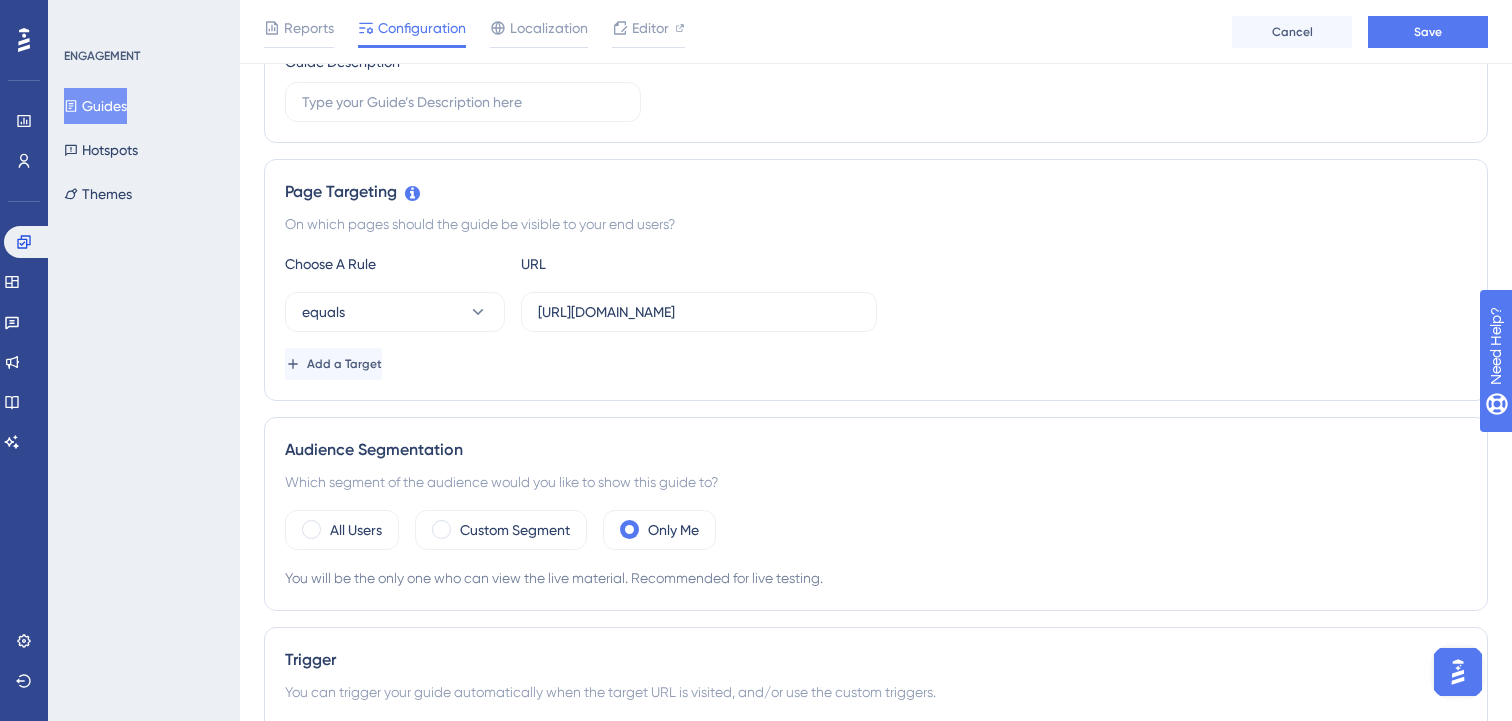 scroll, scrollTop: 365, scrollLeft: 0, axis: vertical 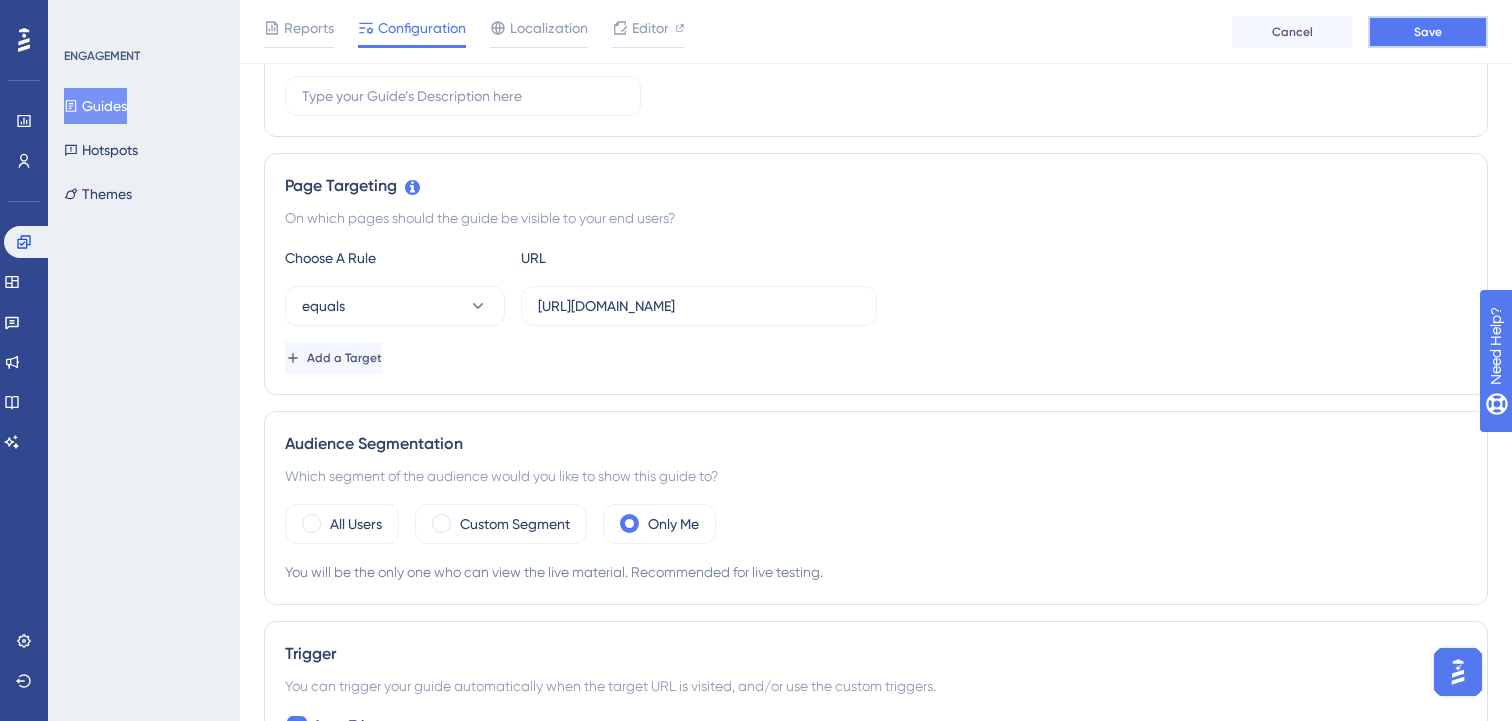 click on "Save" at bounding box center [1428, 32] 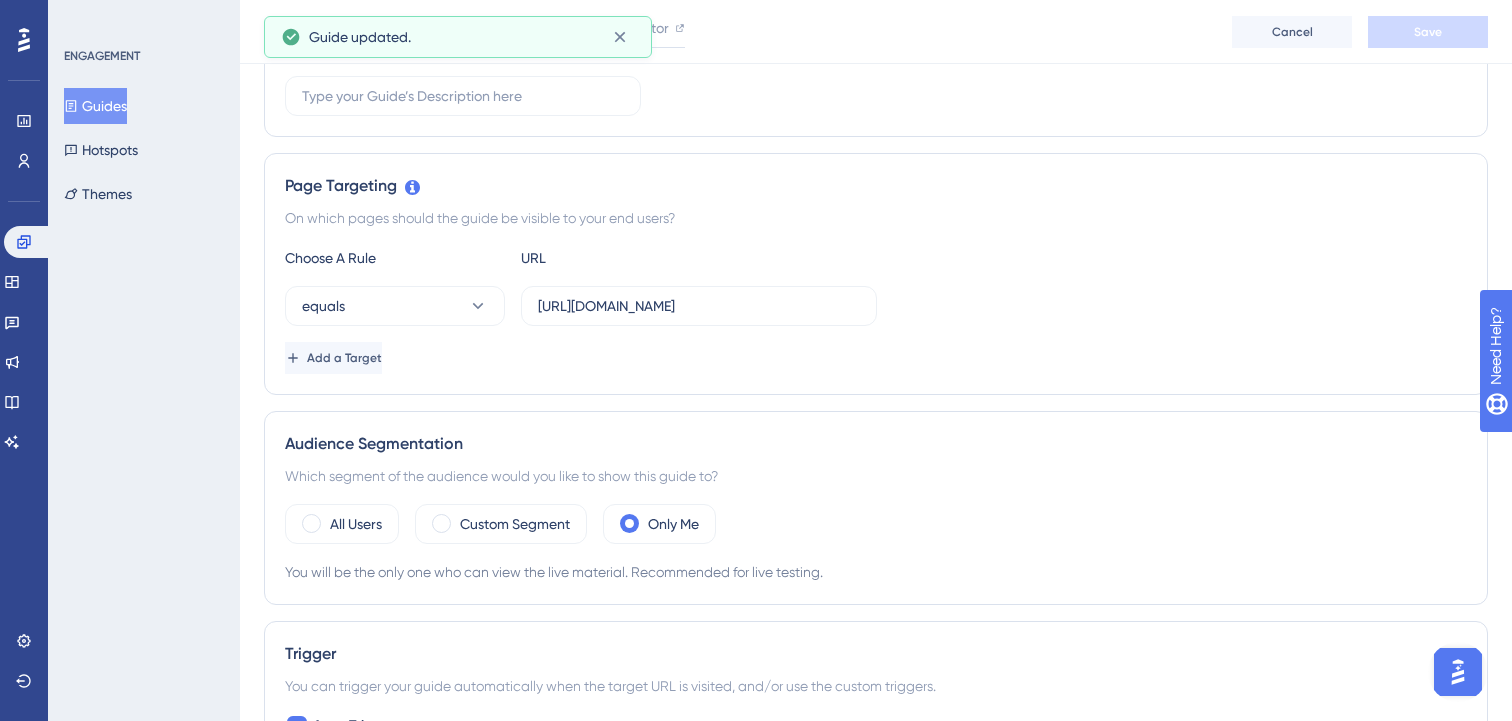 scroll, scrollTop: 0, scrollLeft: 0, axis: both 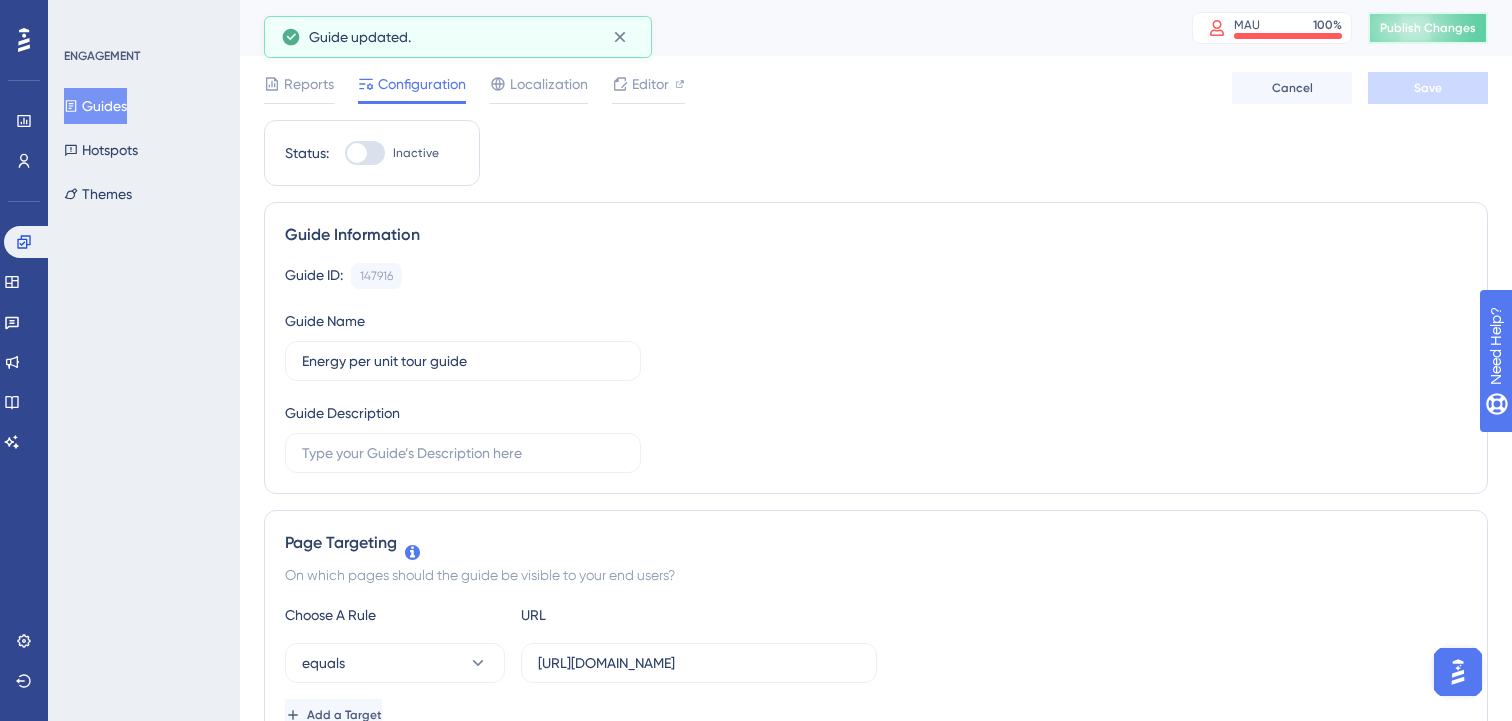 click on "Publish Changes" at bounding box center [1428, 28] 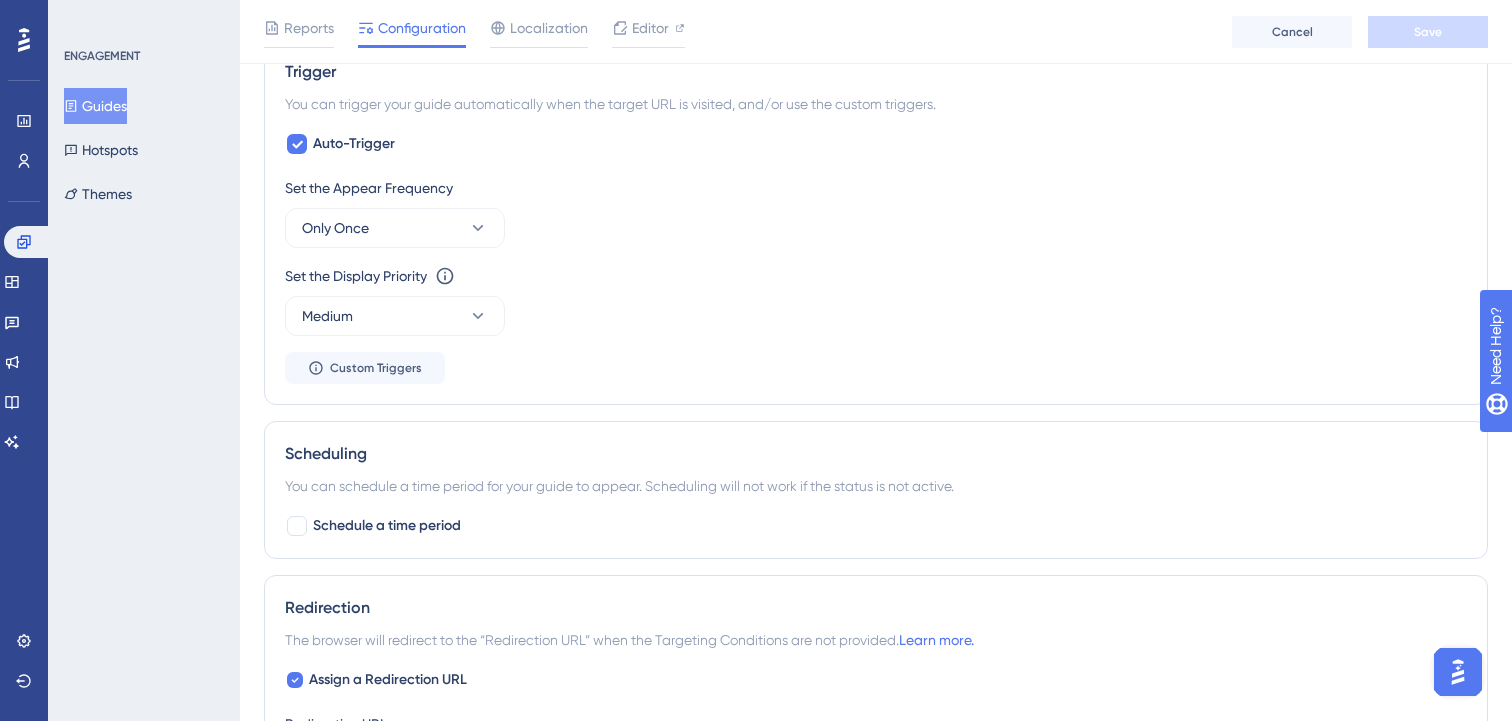 scroll, scrollTop: 0, scrollLeft: 0, axis: both 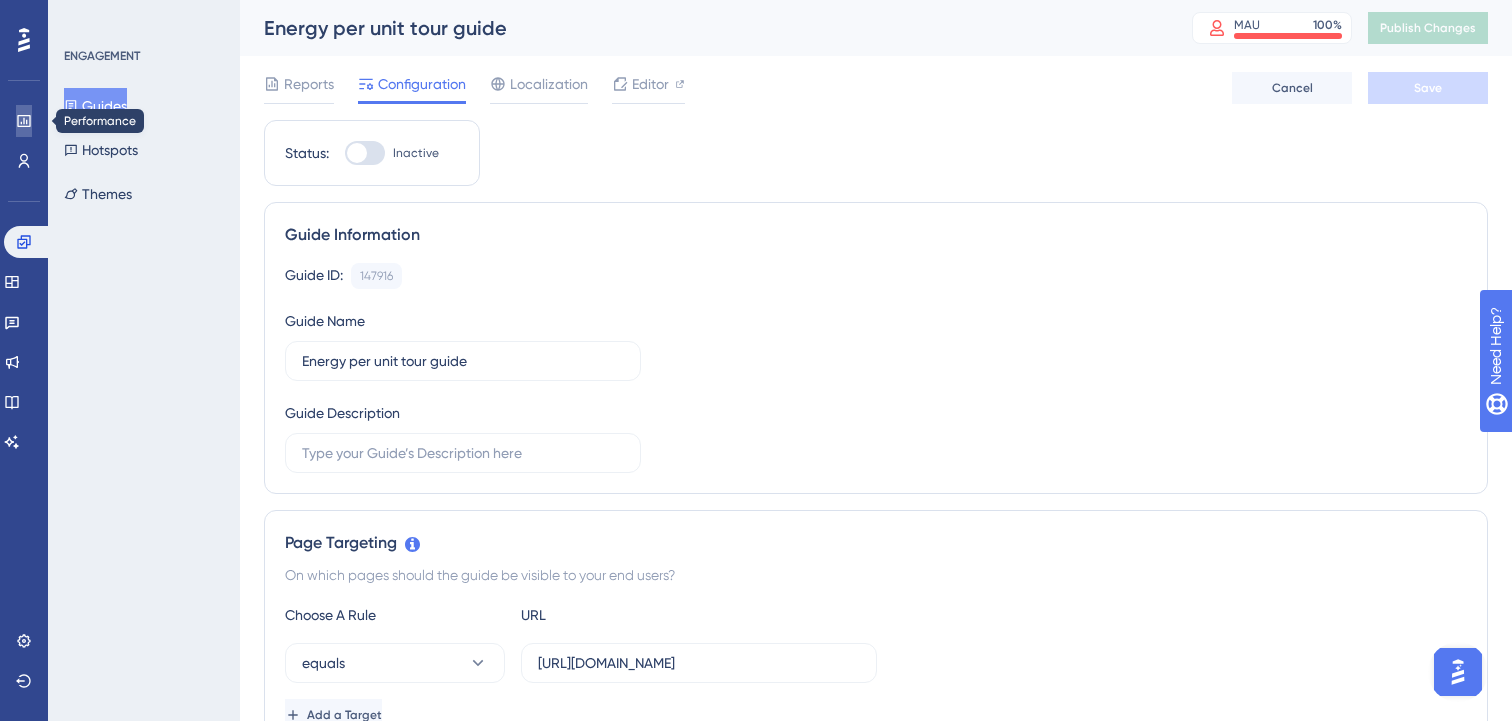 click at bounding box center [24, 121] 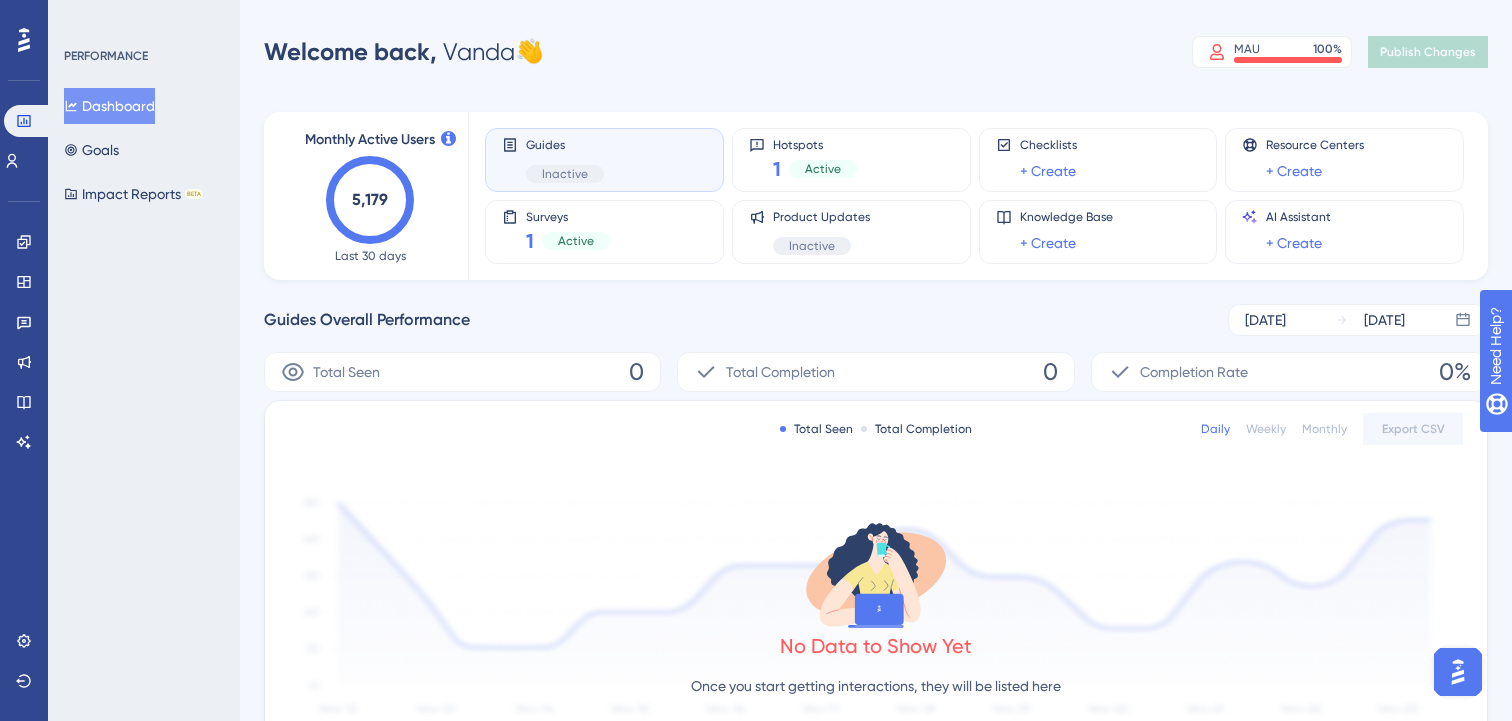click on "Engagement Widgets Feedback Product Updates Knowledge Base AI Assistant" at bounding box center (24, 342) 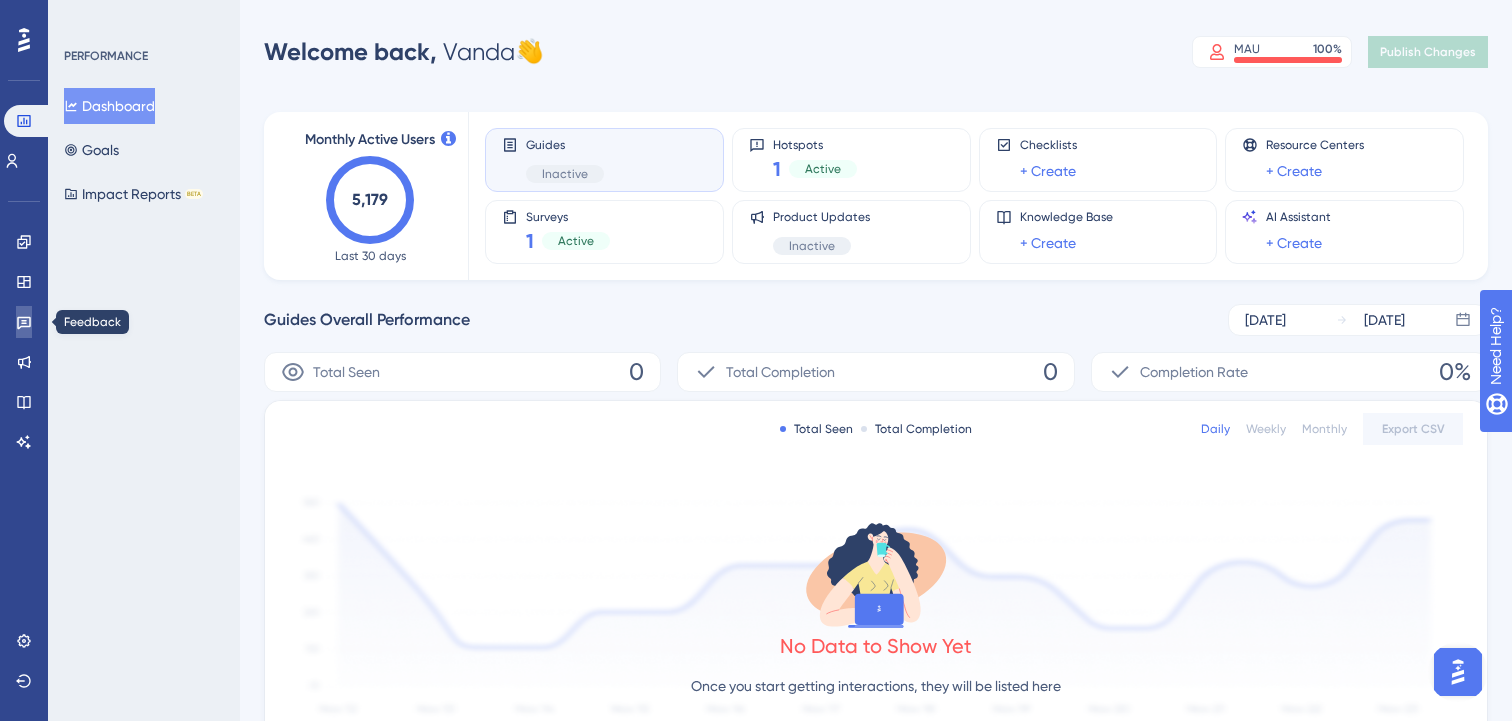 click 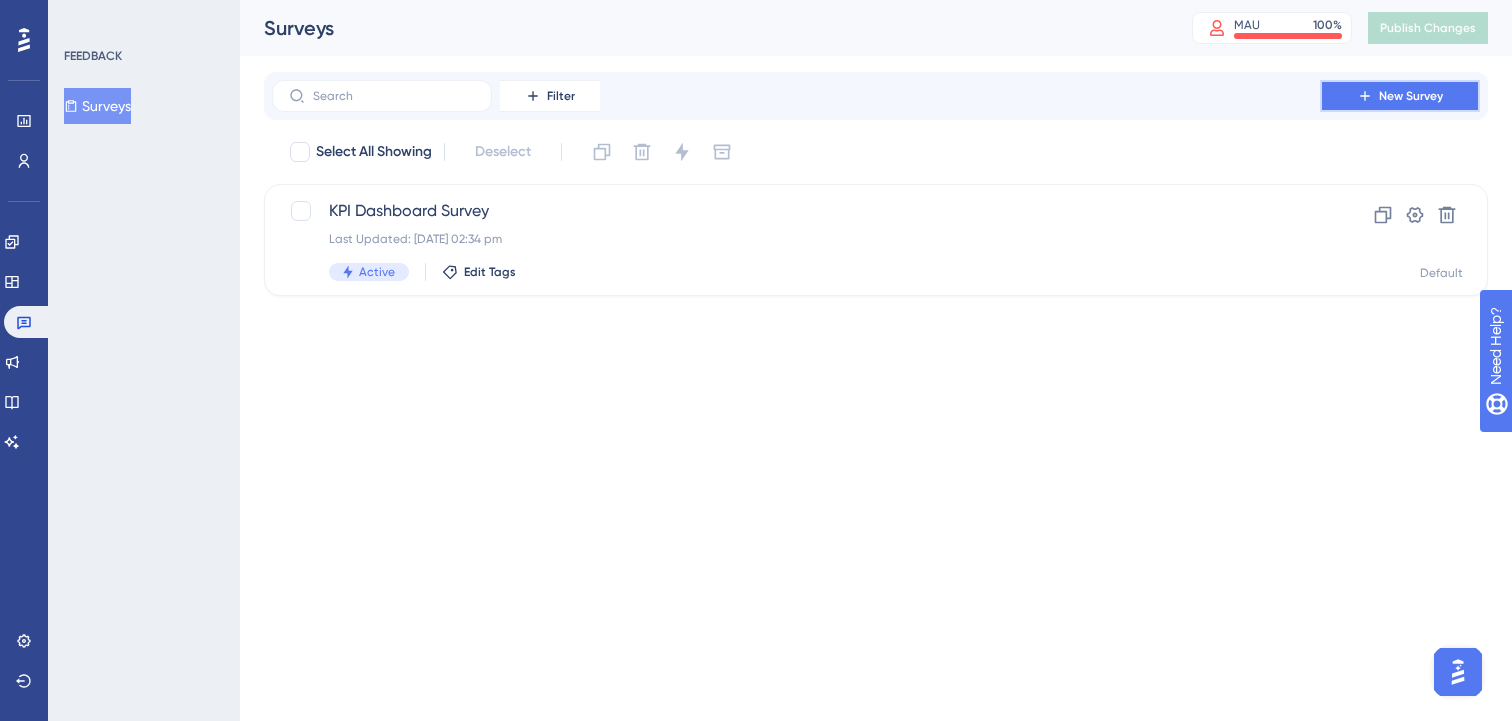 click on "New Survey" at bounding box center (1400, 96) 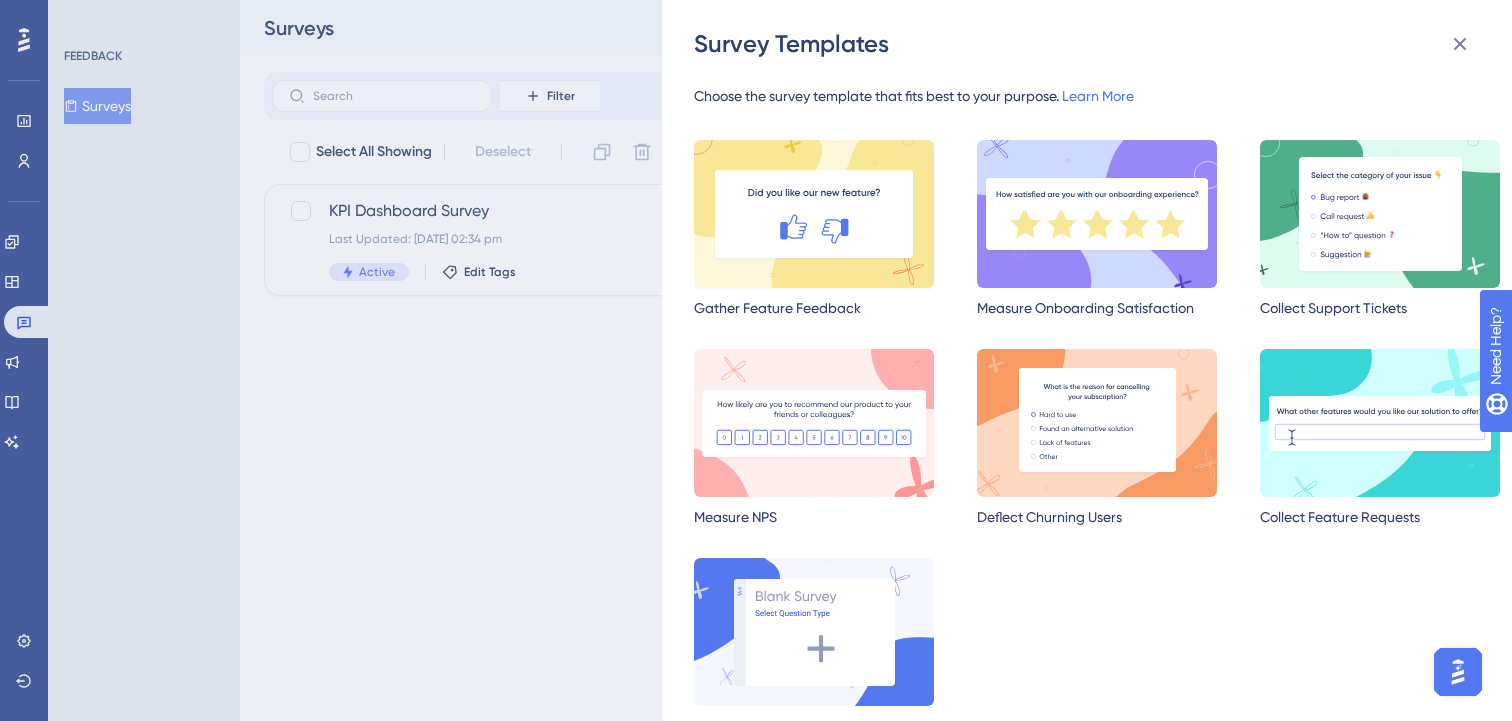click at bounding box center [814, 214] 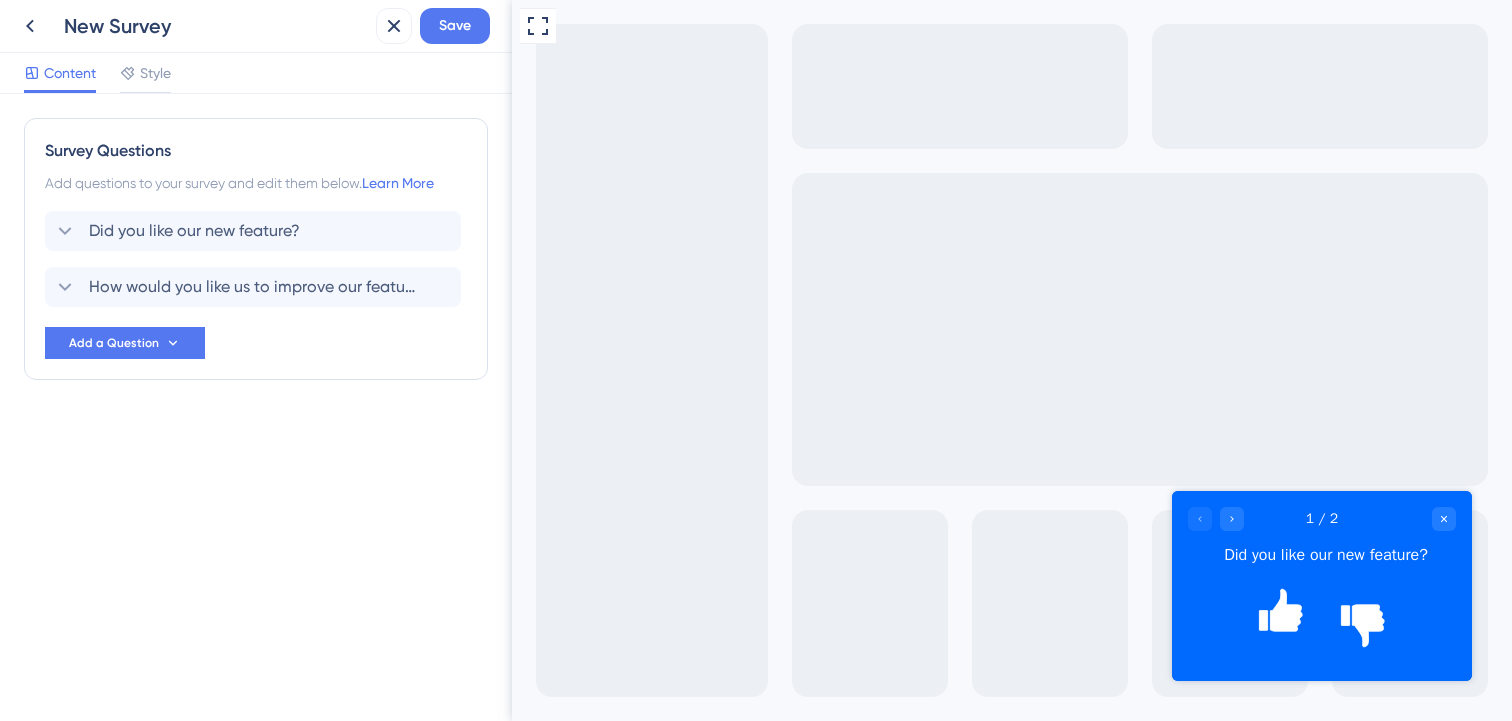 scroll, scrollTop: 0, scrollLeft: 0, axis: both 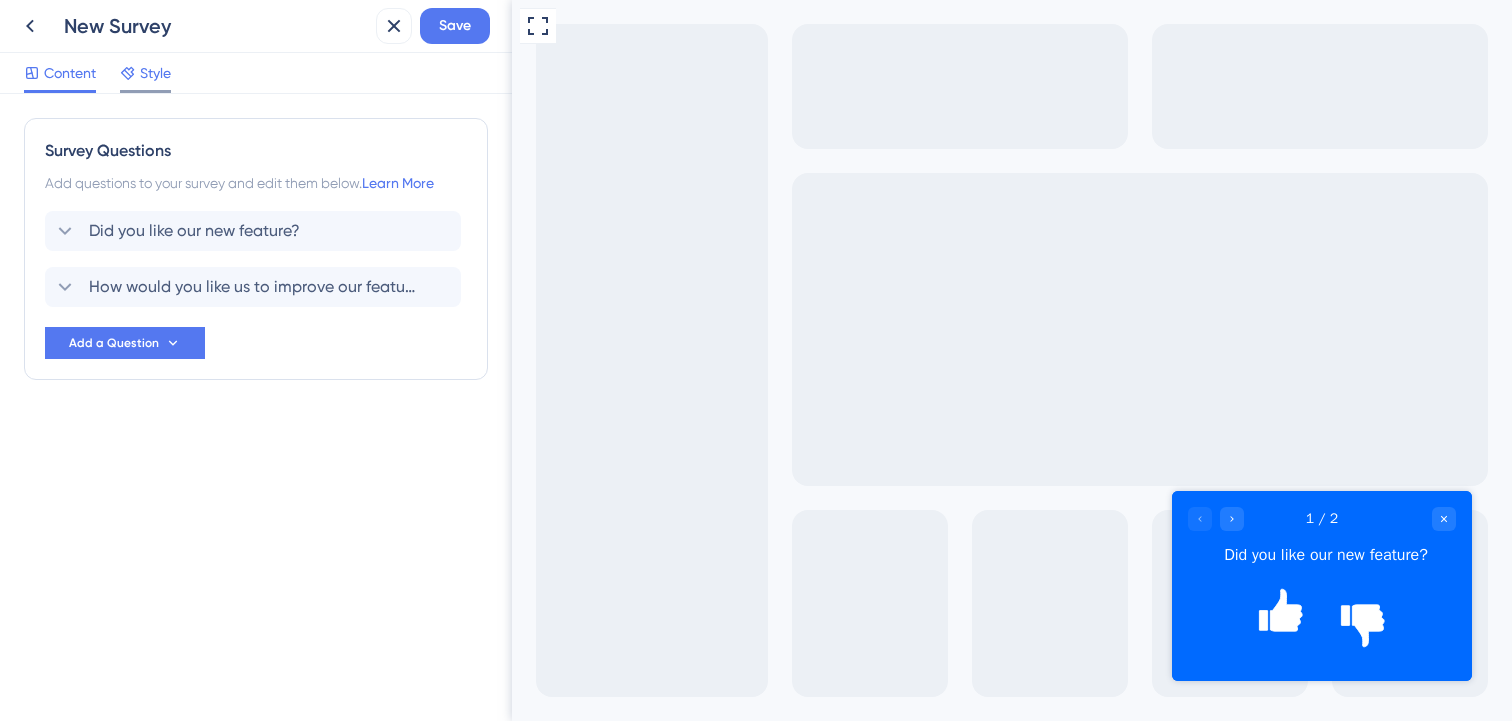 click on "Style" at bounding box center (155, 73) 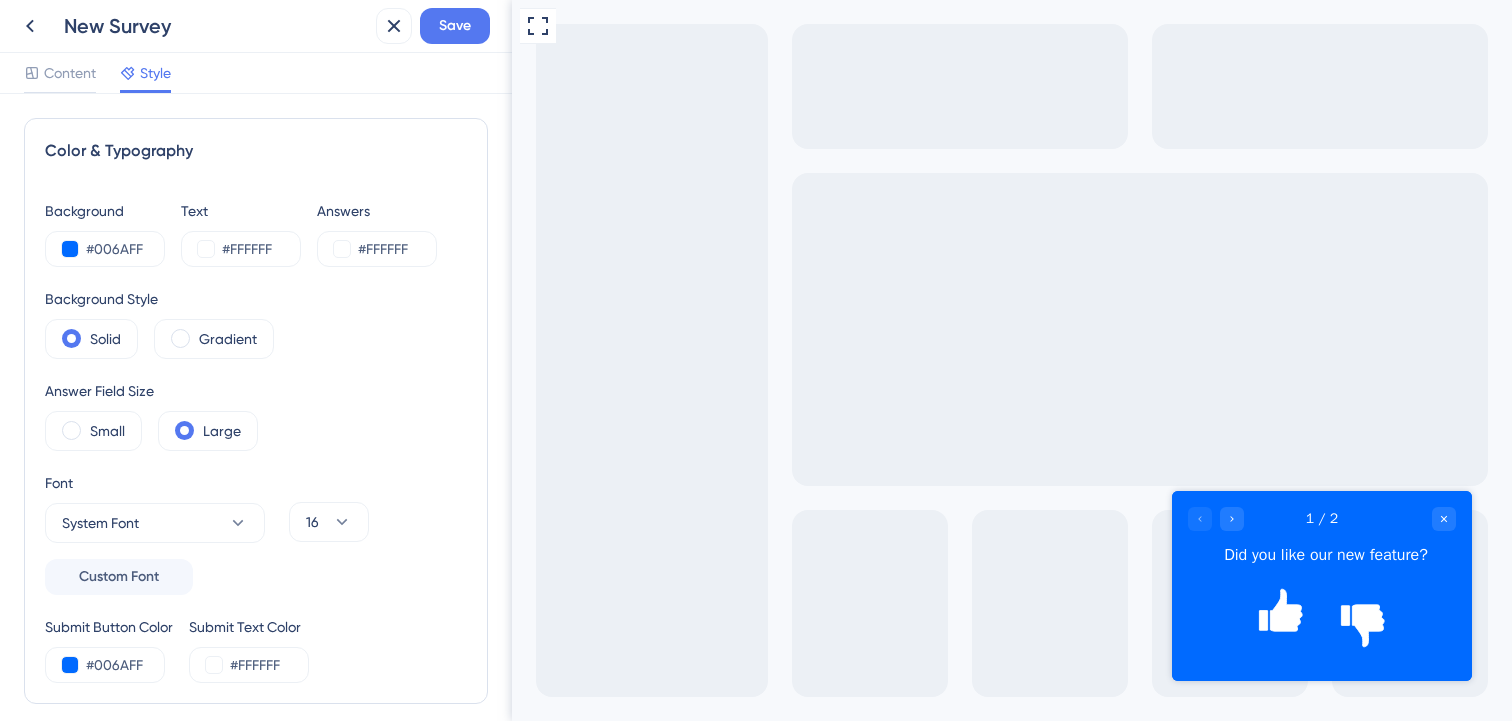 scroll, scrollTop: 0, scrollLeft: 0, axis: both 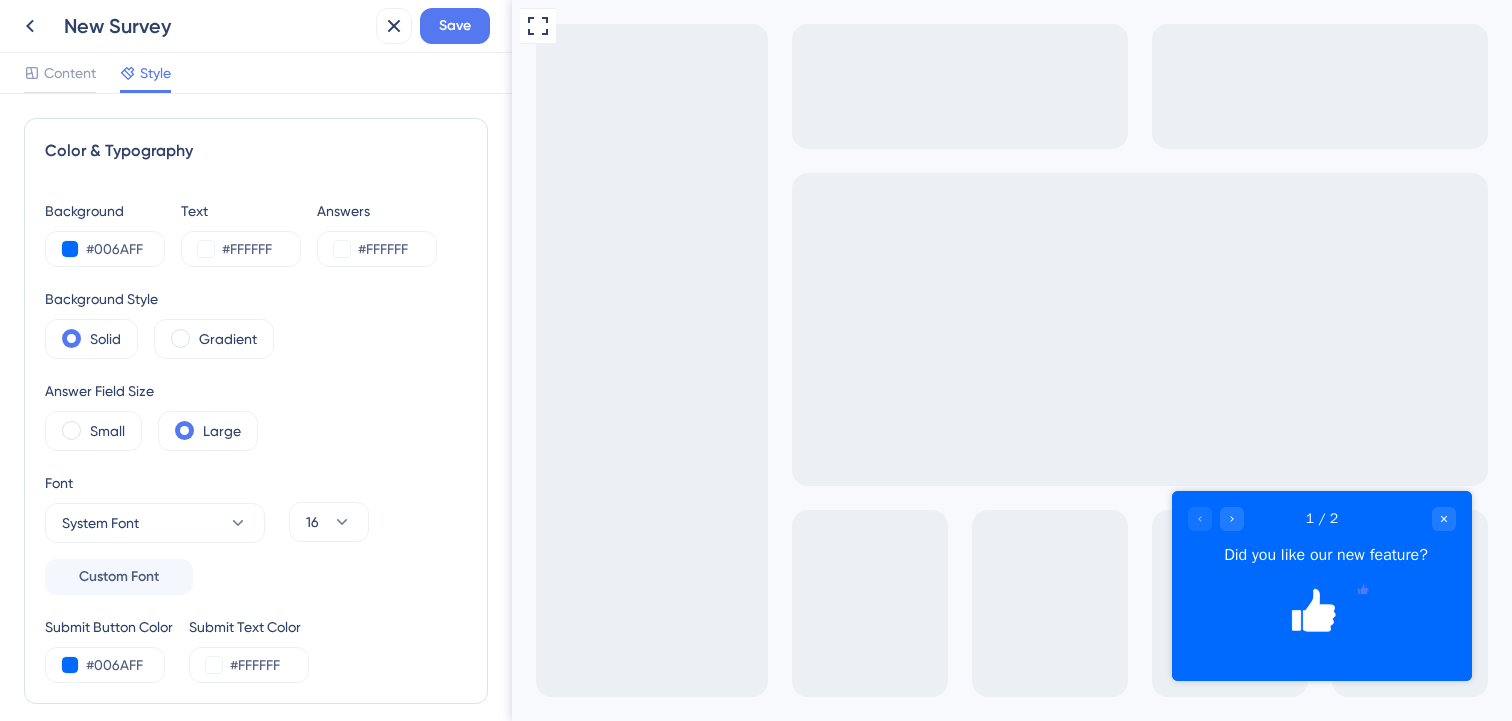 click on "Did you like our new feature?" at bounding box center [1326, 555] 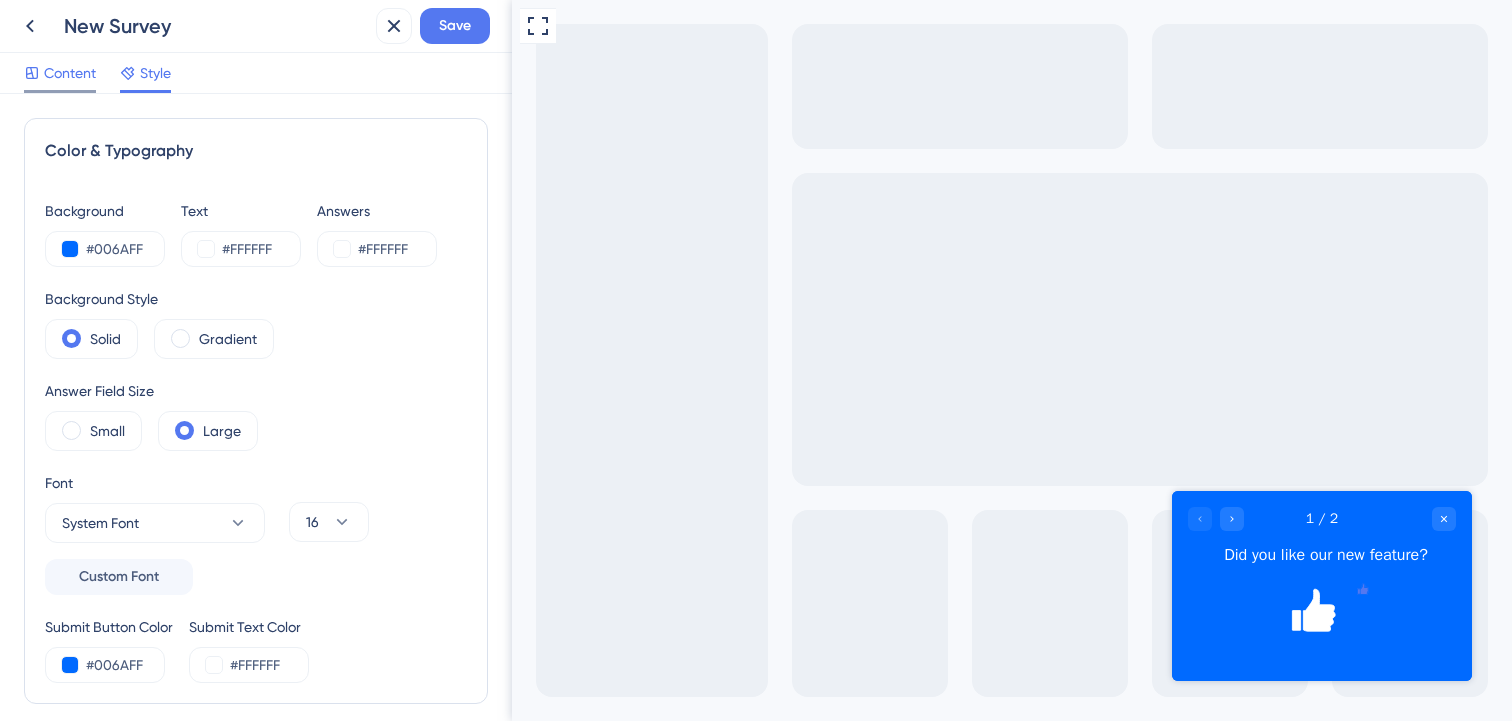 click on "Content" at bounding box center (70, 73) 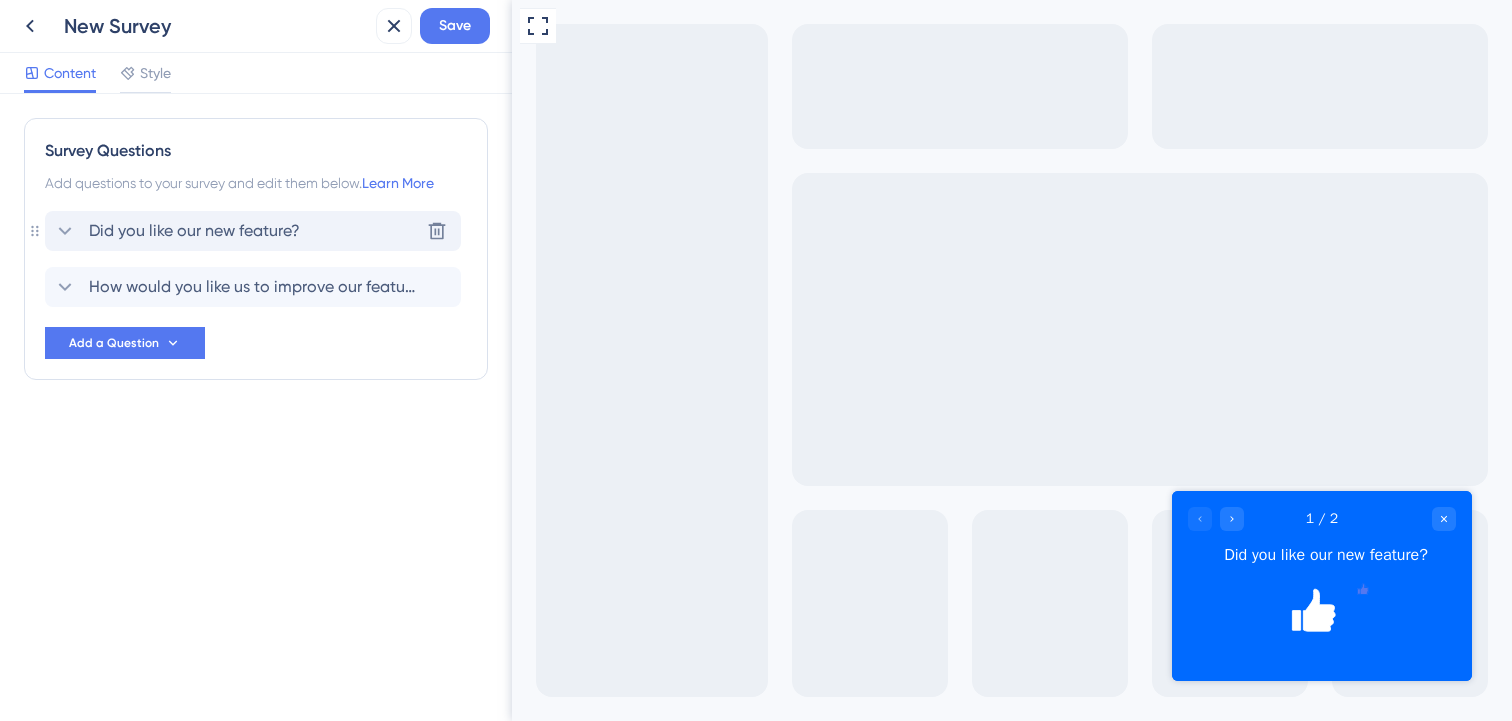 click on "Did you like our new feature?" at bounding box center [194, 231] 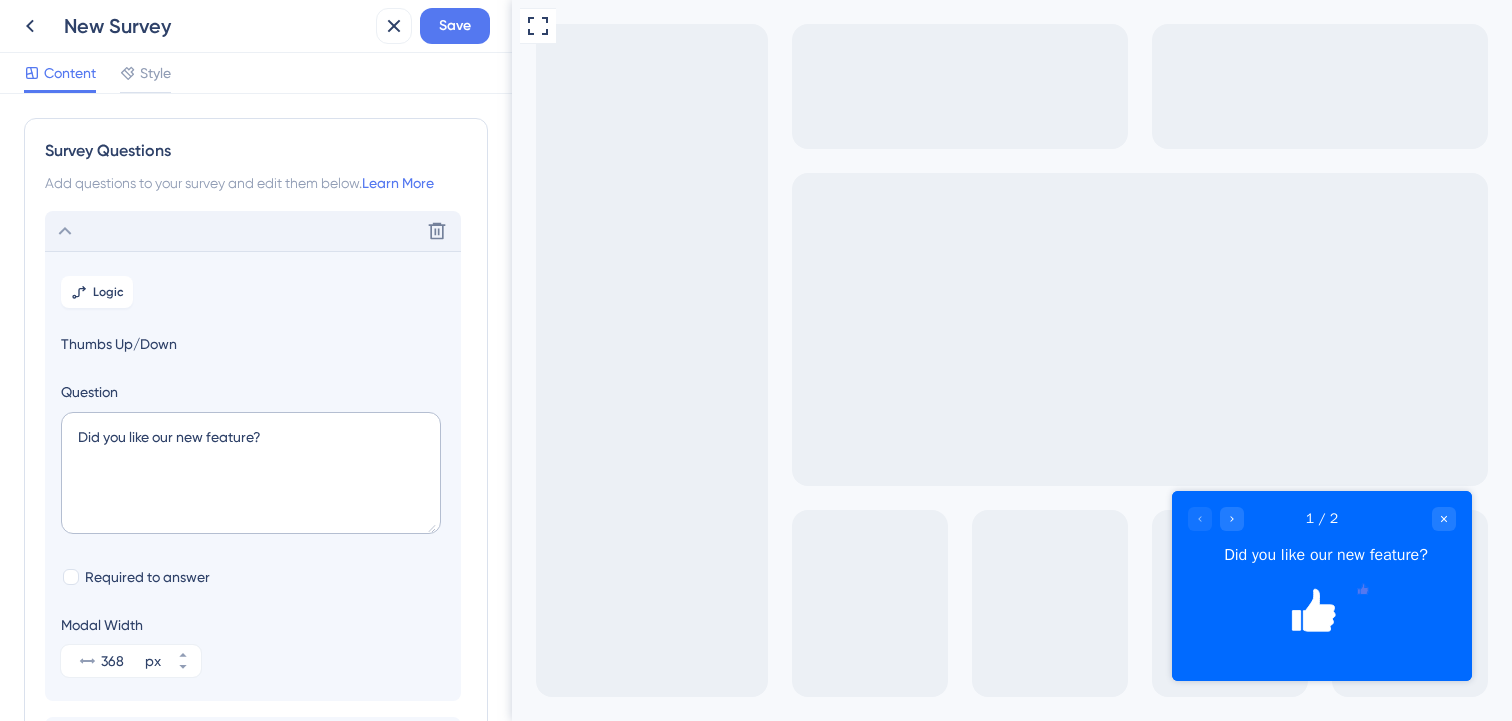 scroll, scrollTop: 0, scrollLeft: 0, axis: both 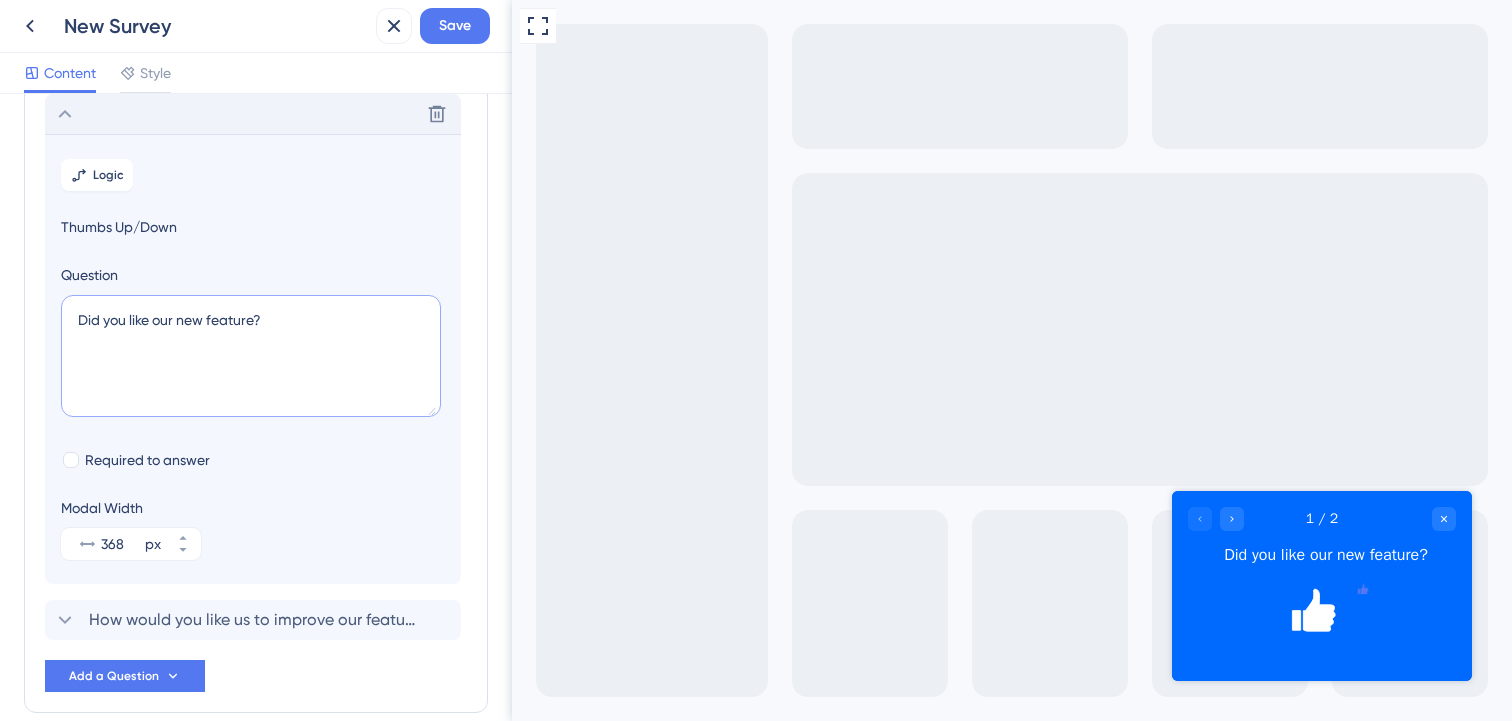 drag, startPoint x: 285, startPoint y: 319, endPoint x: 70, endPoint y: 319, distance: 215 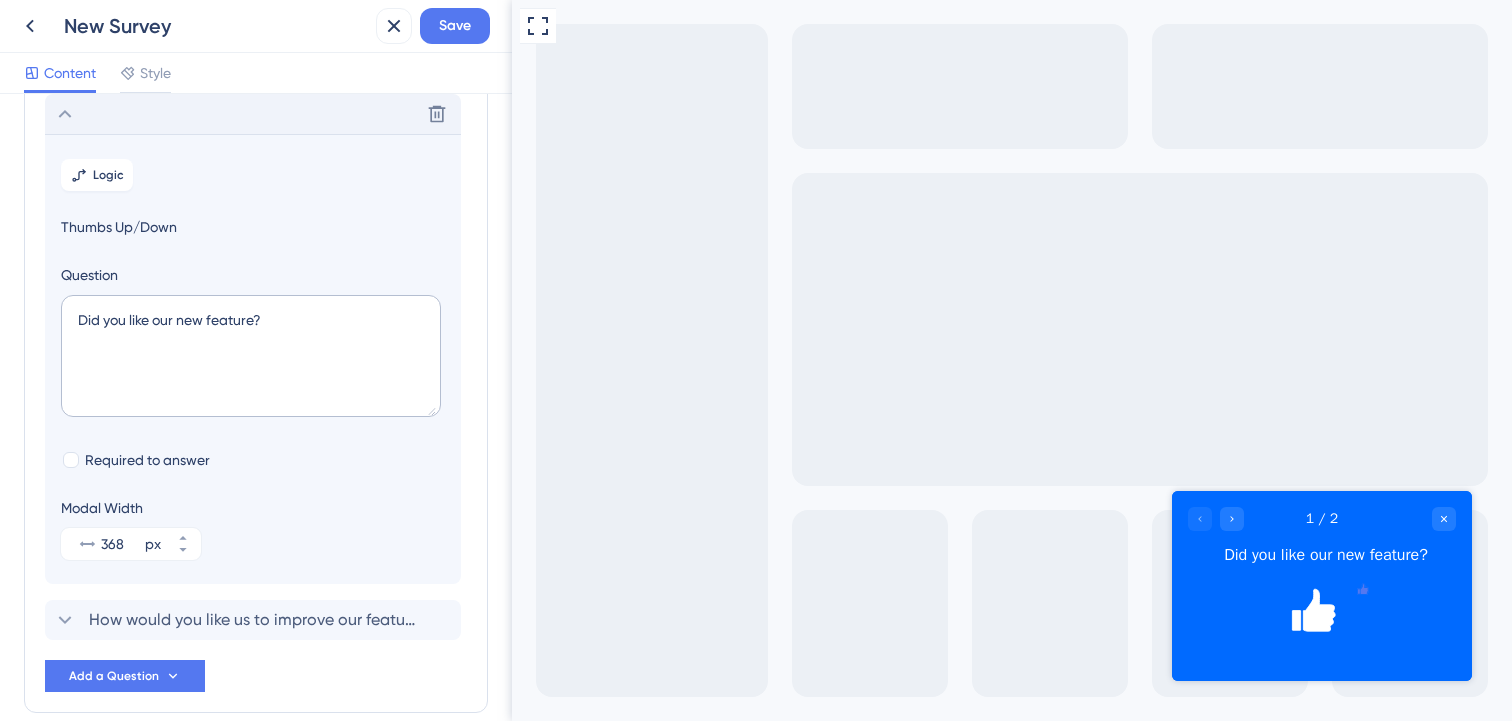 click on "Did you like our new feature?" at bounding box center (1326, 555) 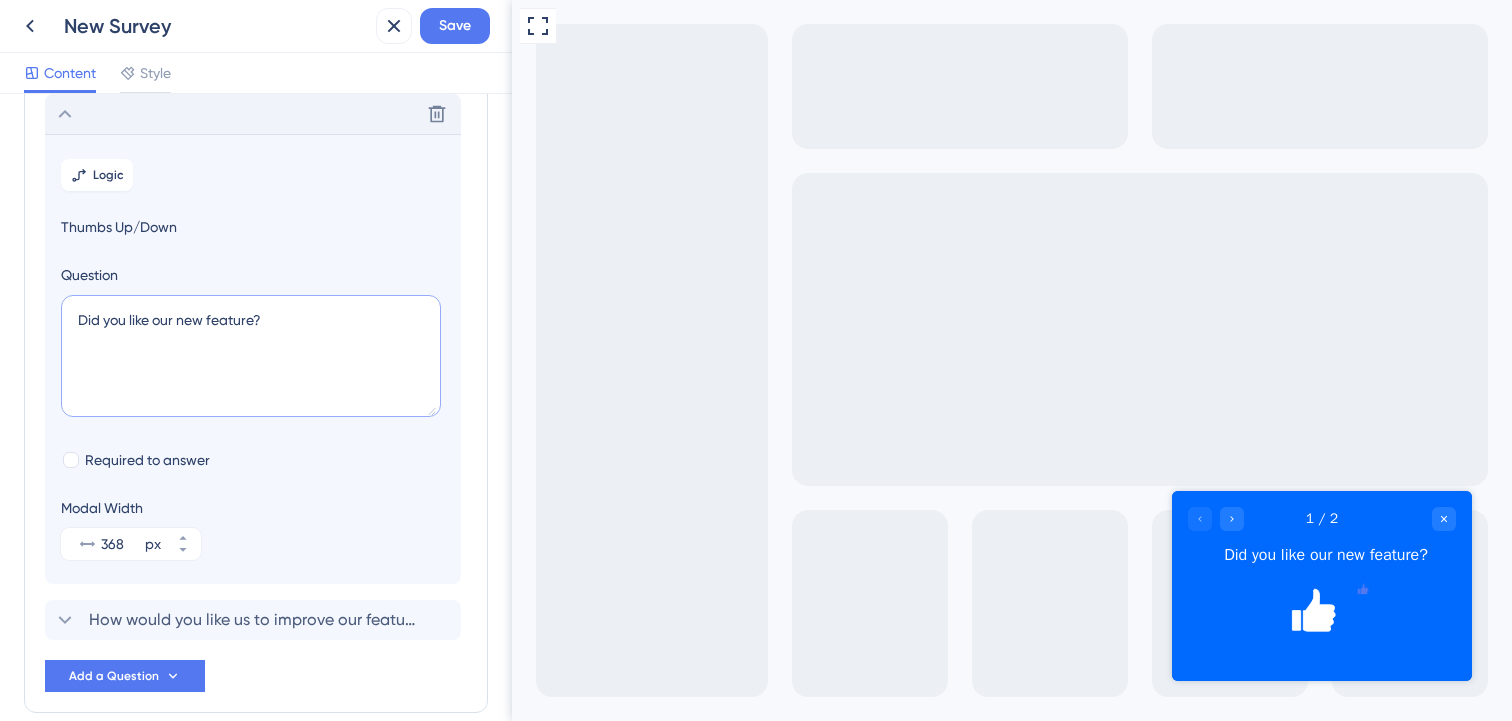 click on "Did you like our new feature?" at bounding box center (251, 356) 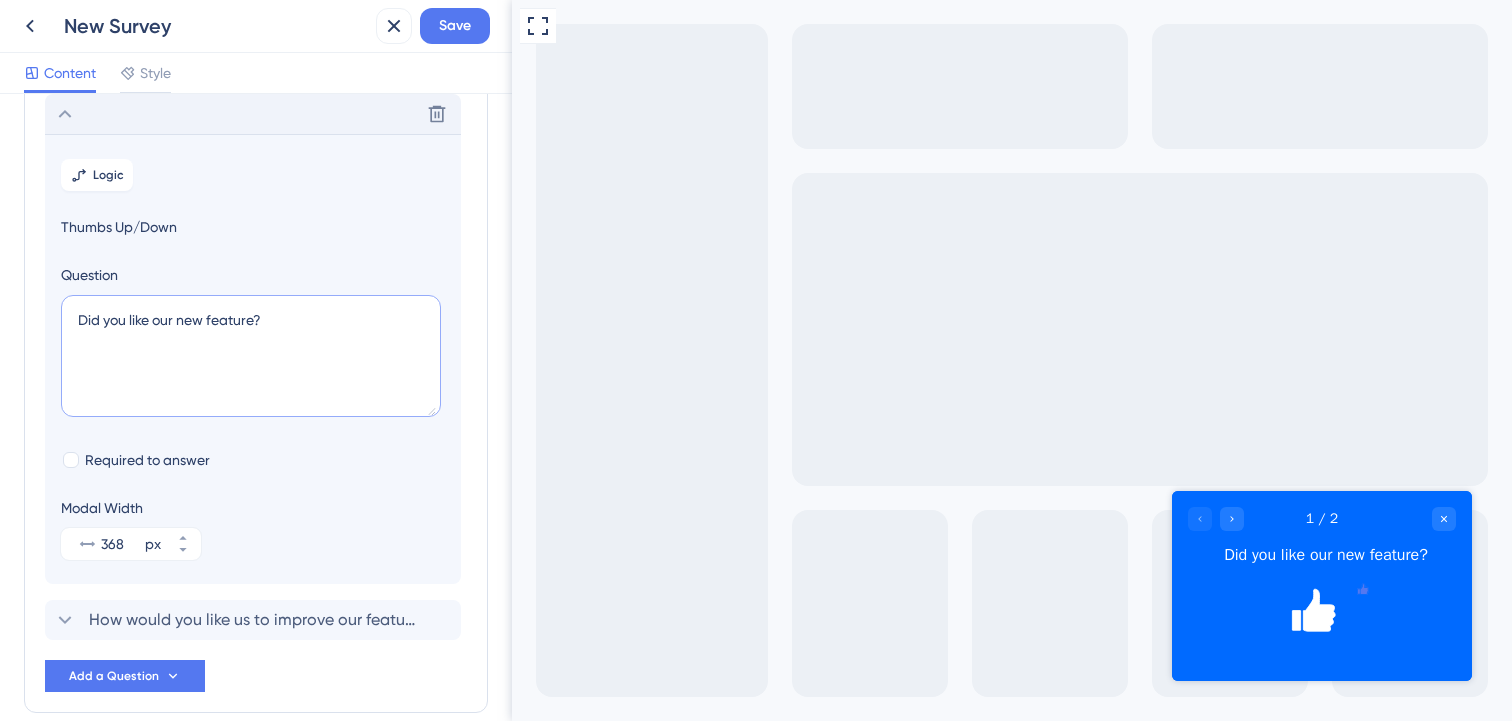 paste on "Was the alert useful" 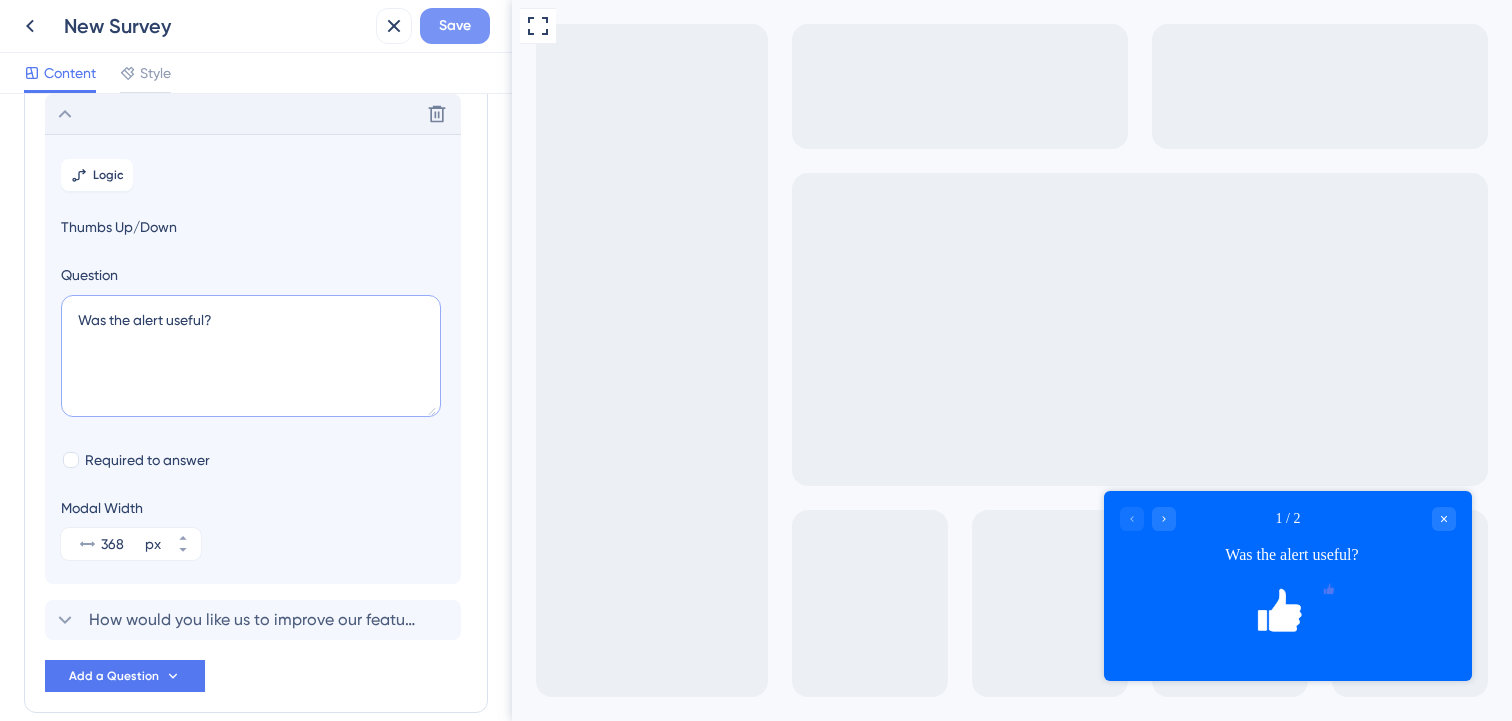 type on "Was the alert useful?" 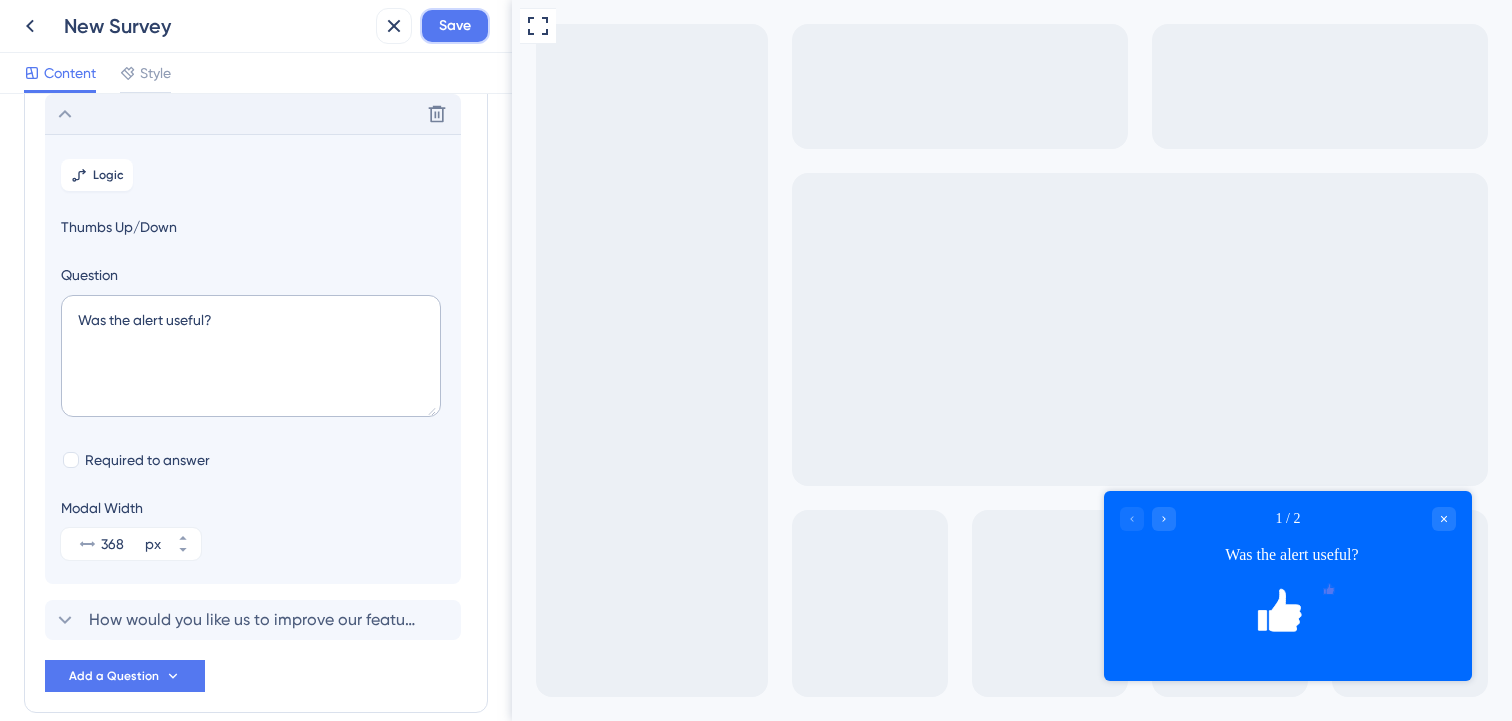 click on "Save" at bounding box center (455, 26) 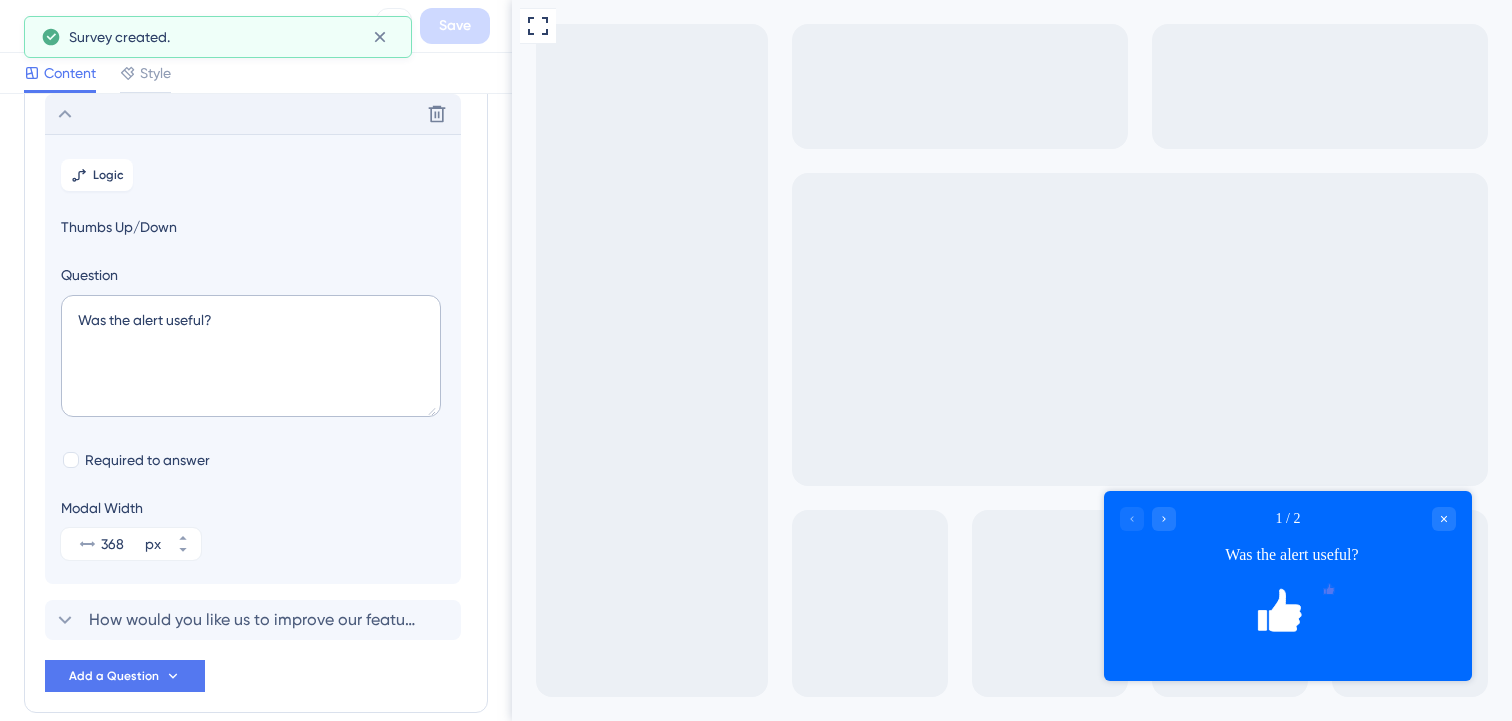 scroll, scrollTop: 0, scrollLeft: 0, axis: both 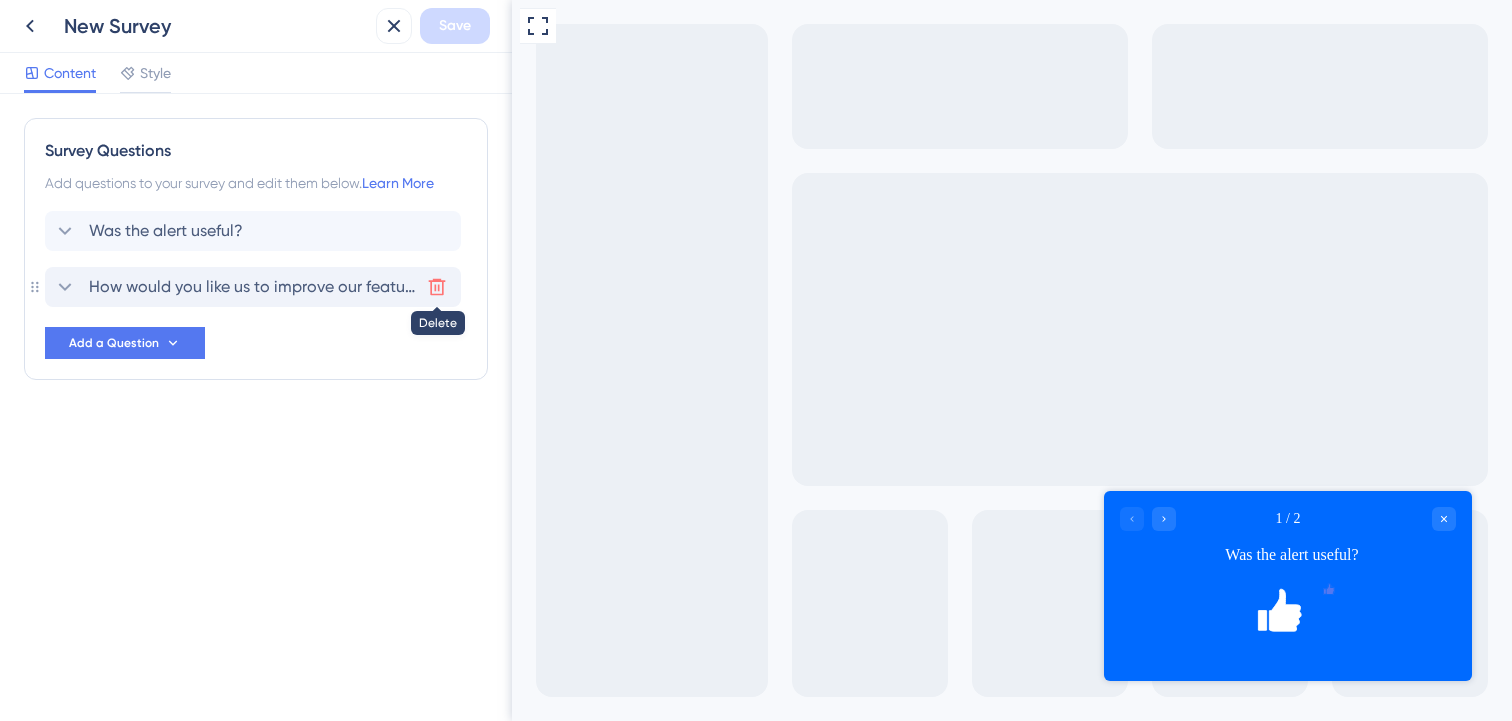 click 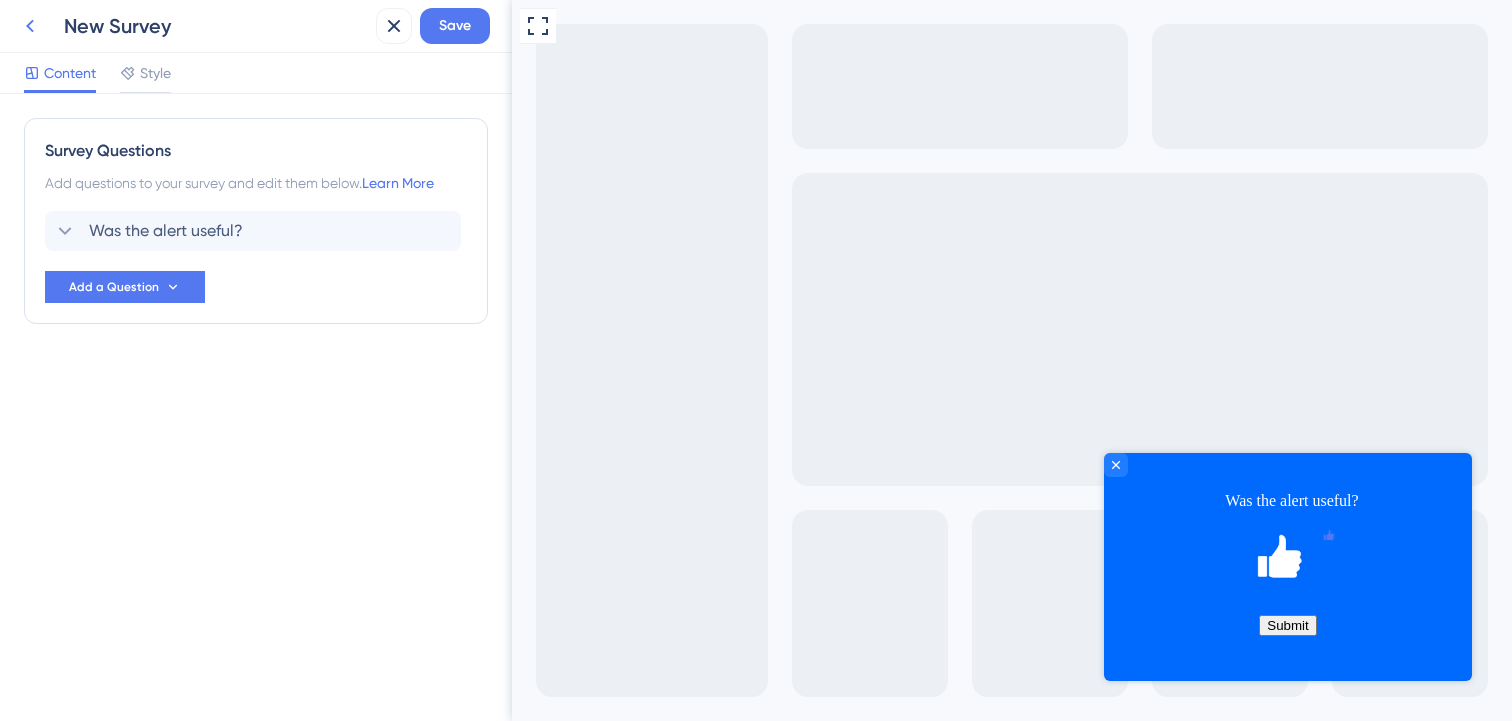 click 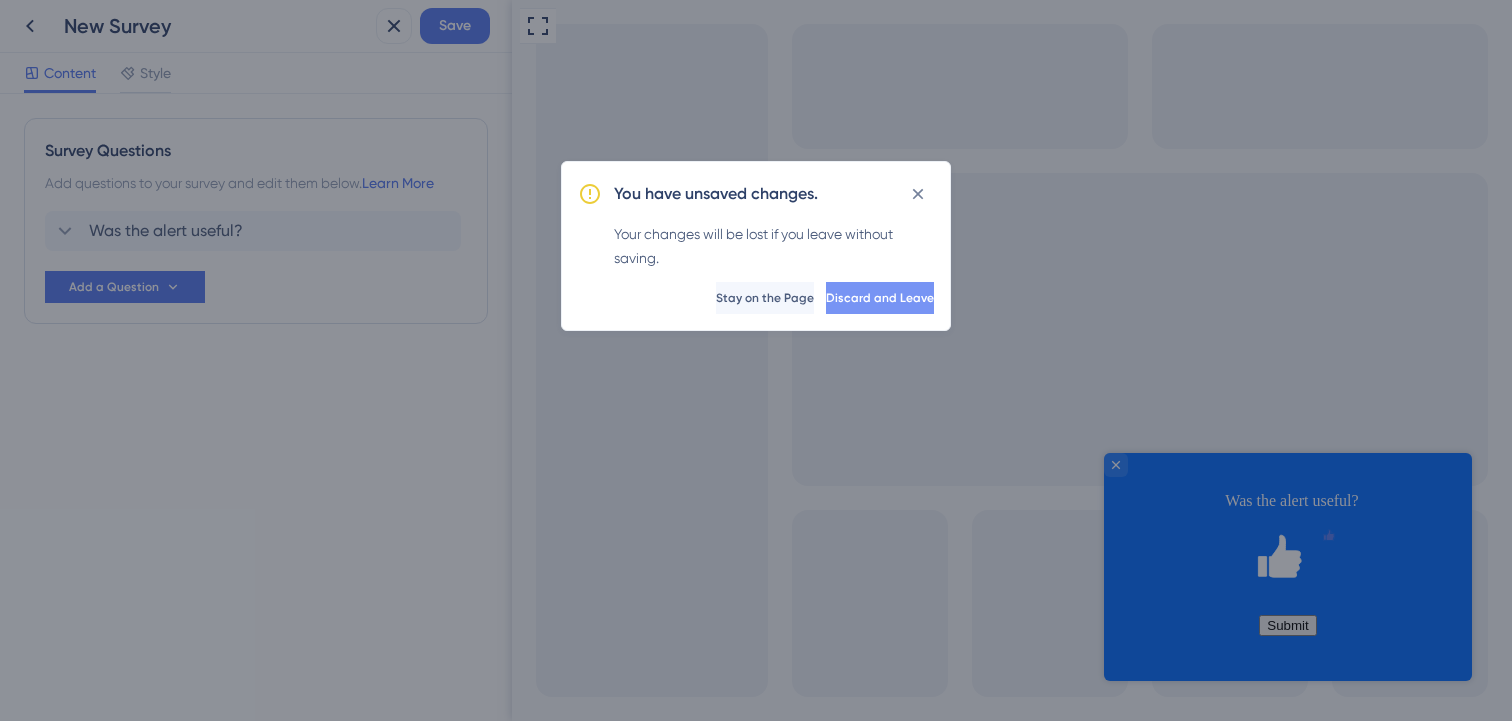 click on "Discard and Leave" at bounding box center (880, 298) 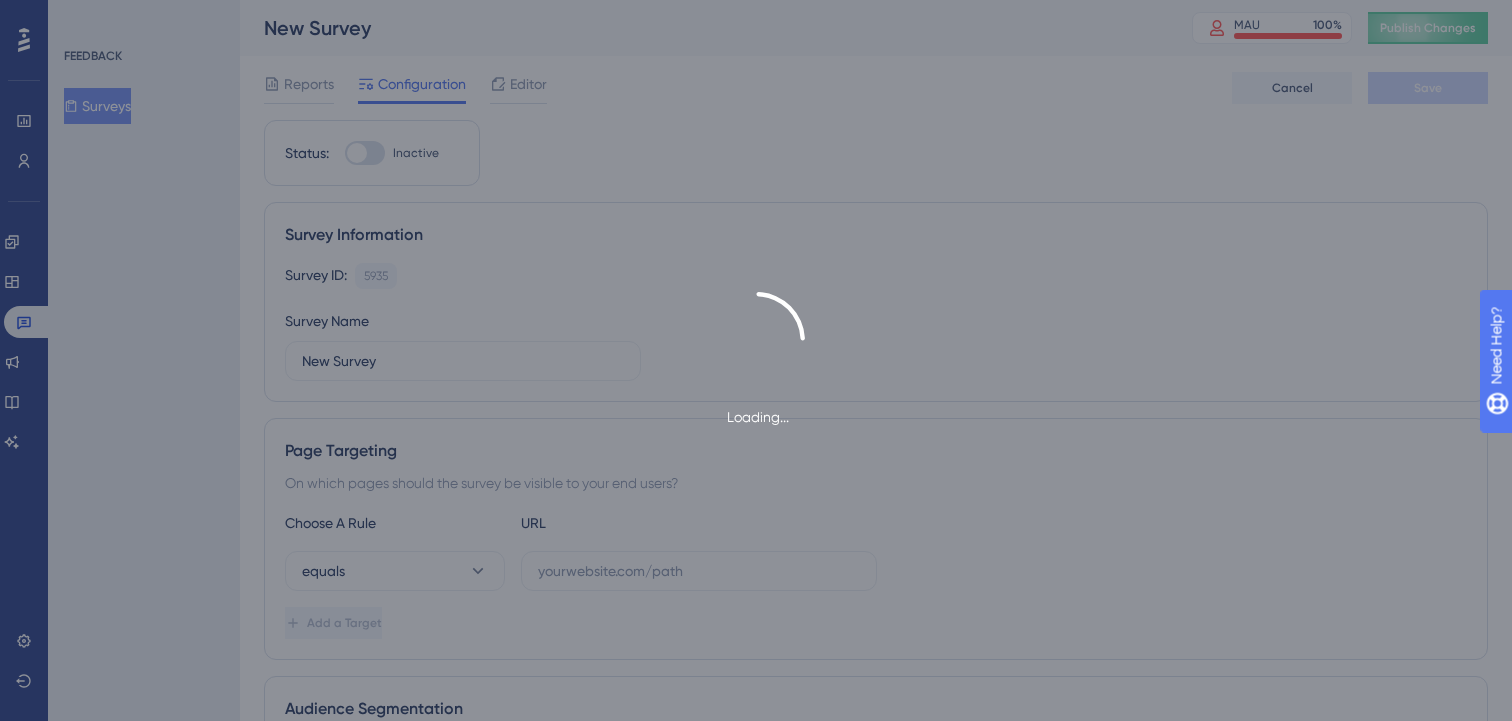 scroll, scrollTop: 0, scrollLeft: 0, axis: both 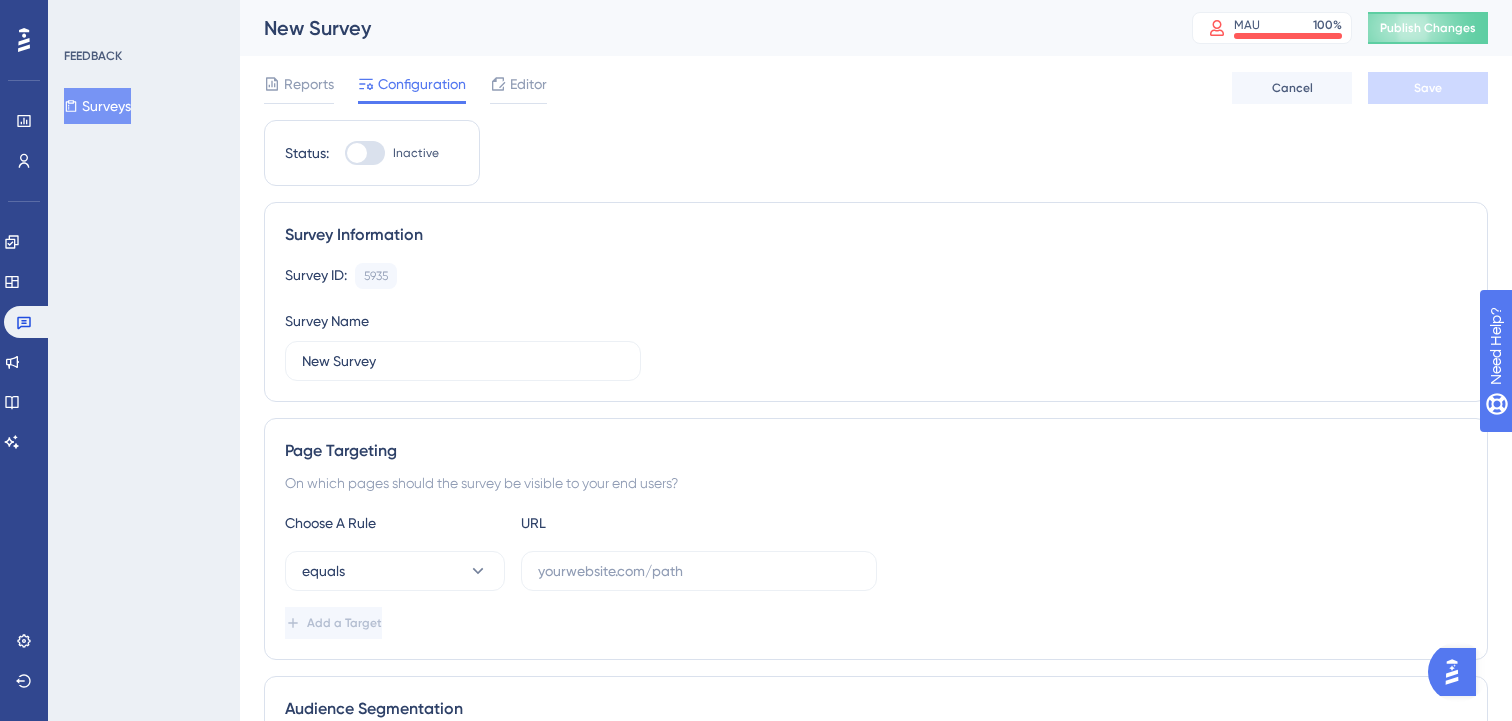 click on "Performance Users" at bounding box center (24, 141) 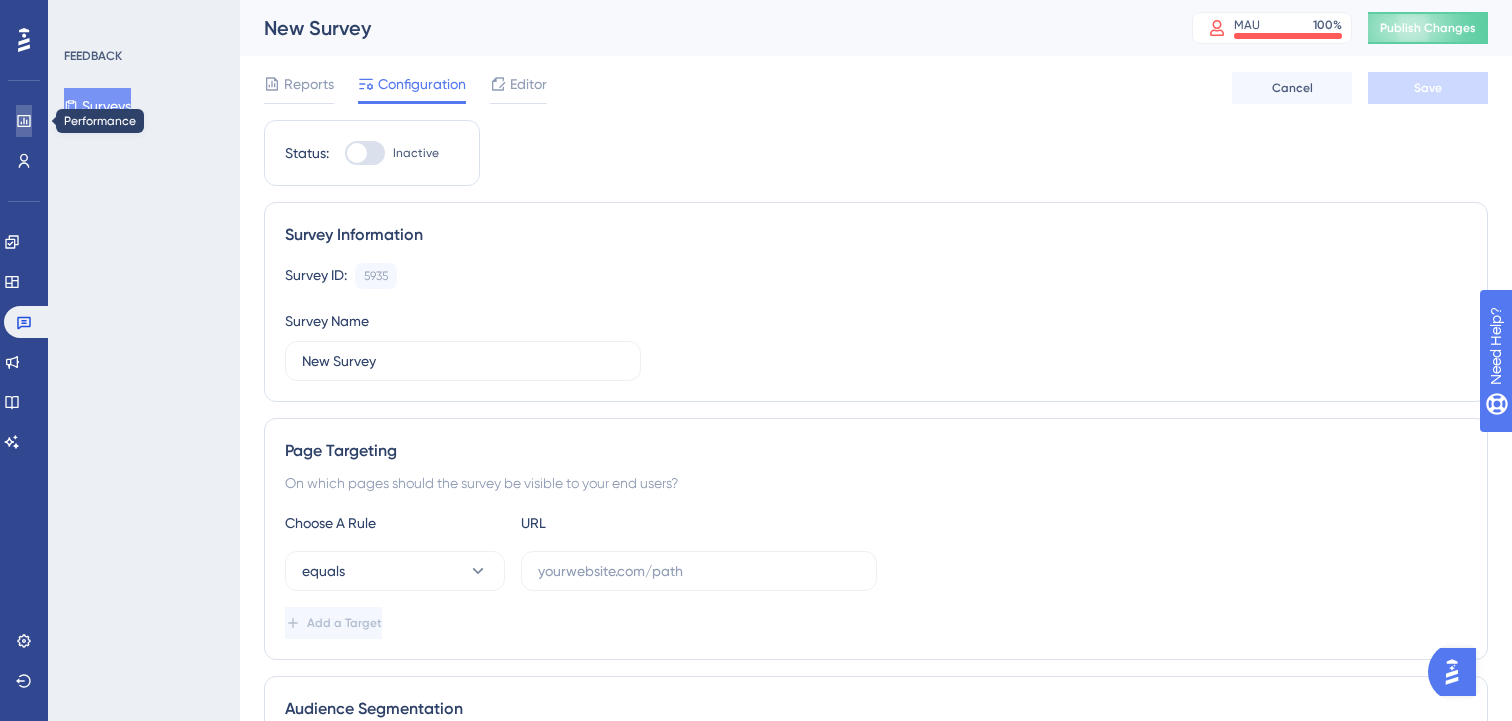 click at bounding box center (24, 121) 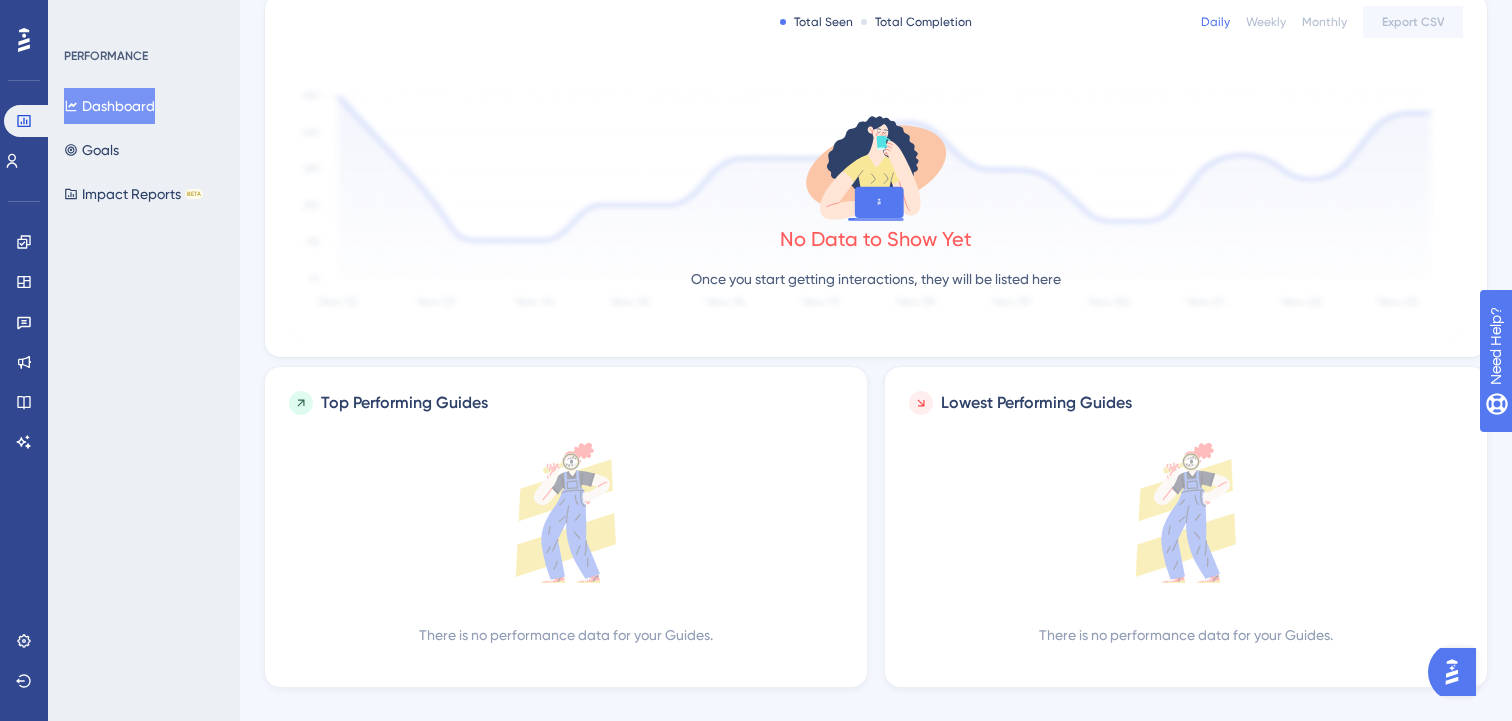 scroll, scrollTop: 438, scrollLeft: 0, axis: vertical 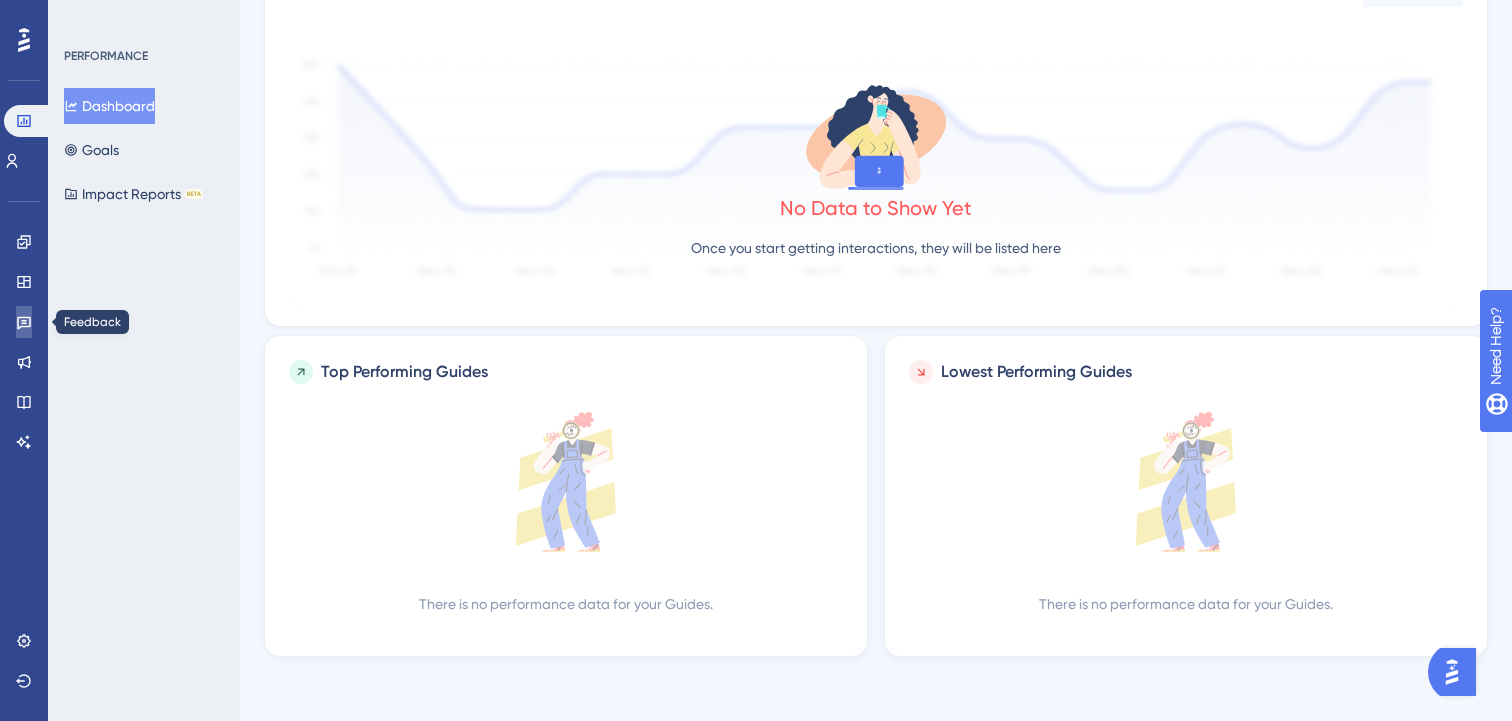 click 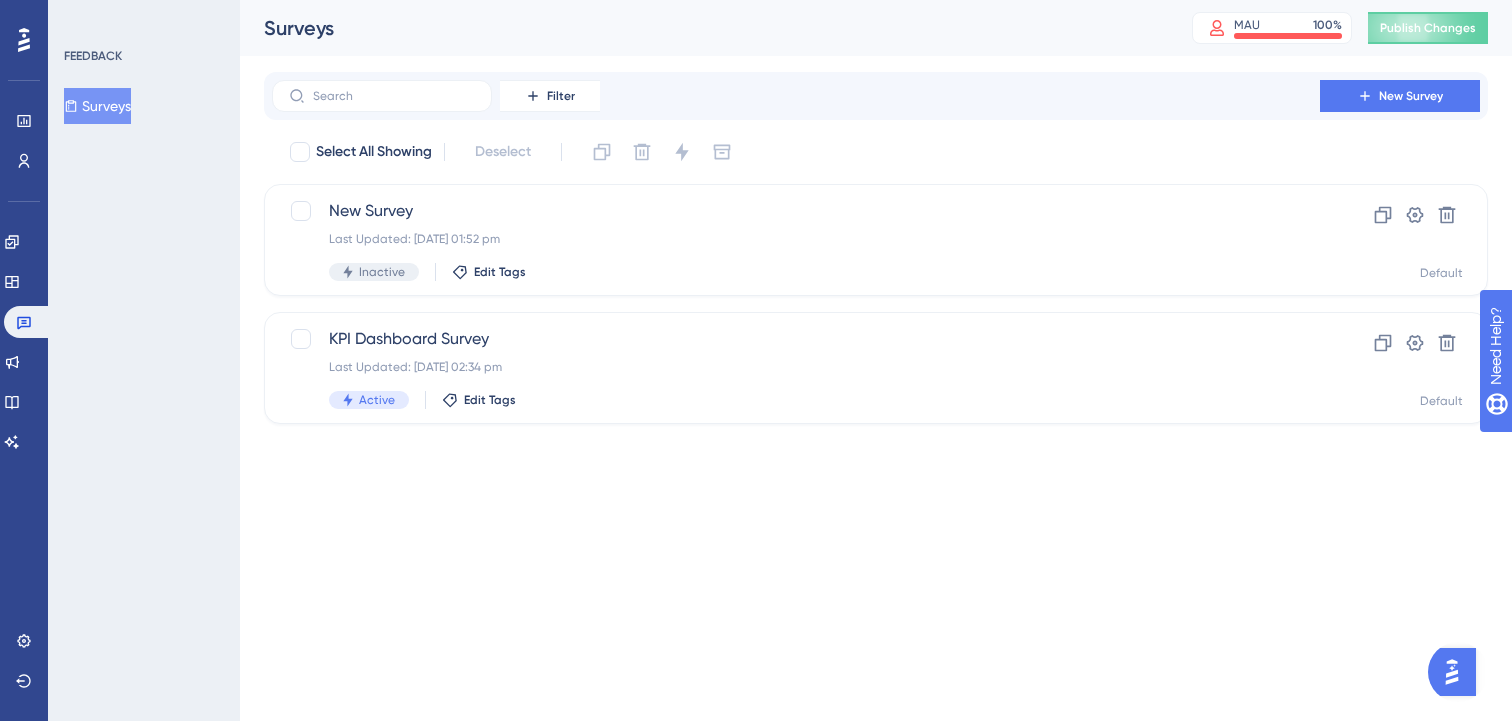 scroll, scrollTop: 0, scrollLeft: 0, axis: both 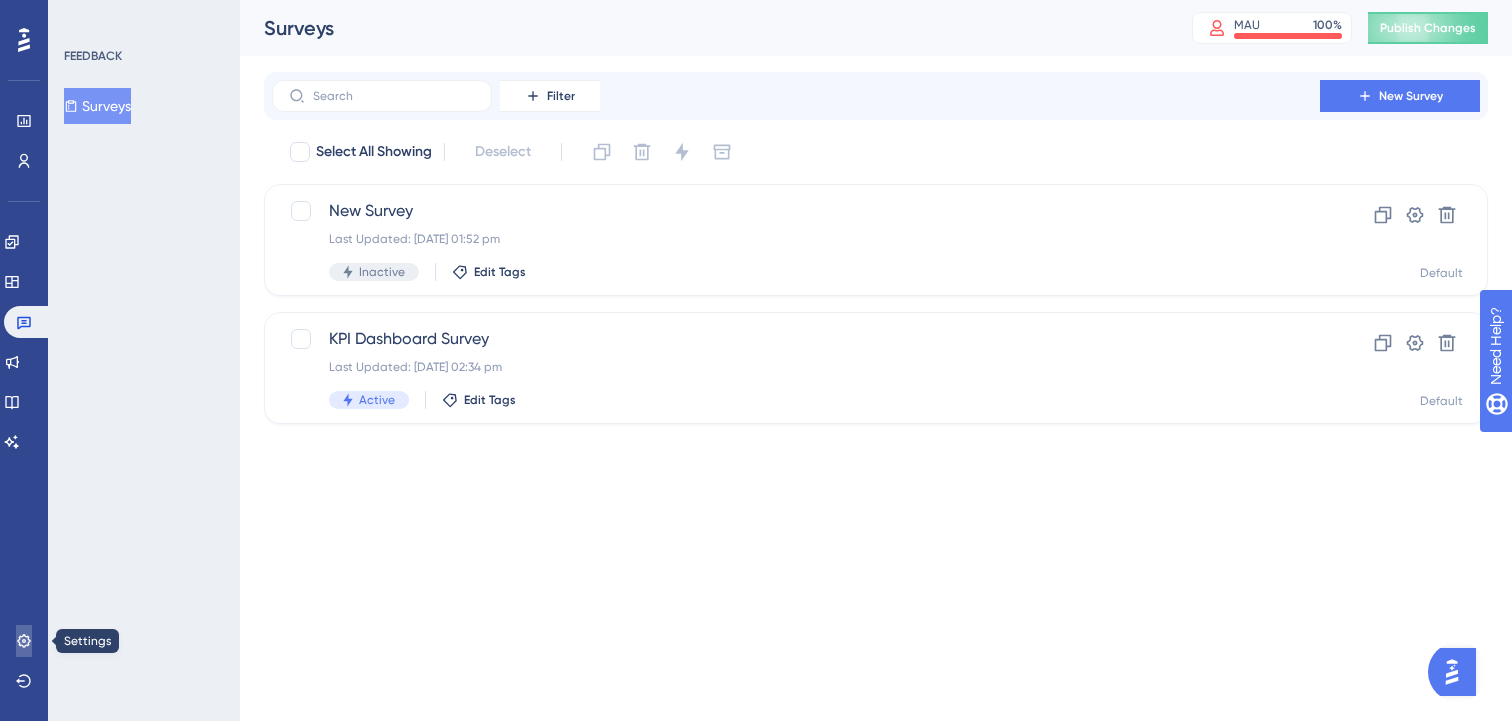 click at bounding box center (24, 641) 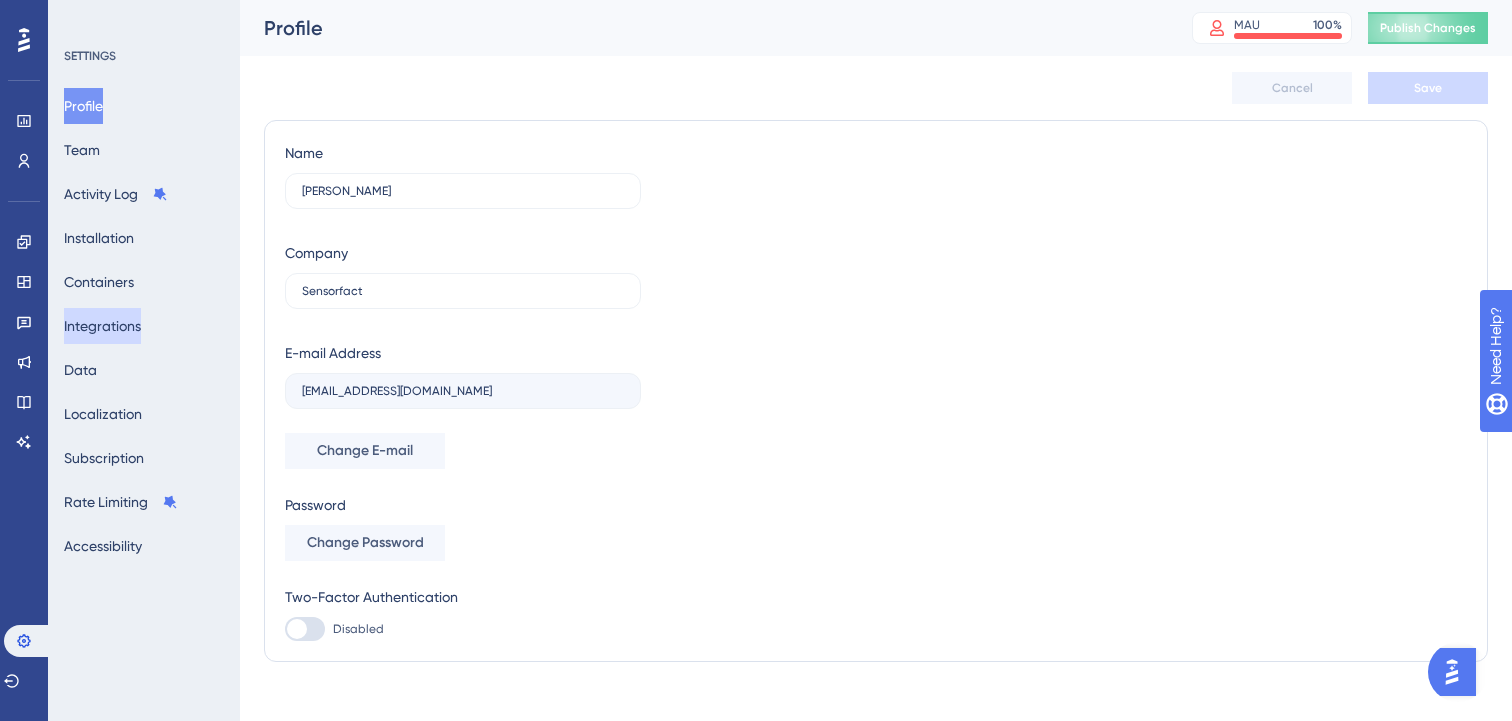 click on "Integrations" at bounding box center (102, 326) 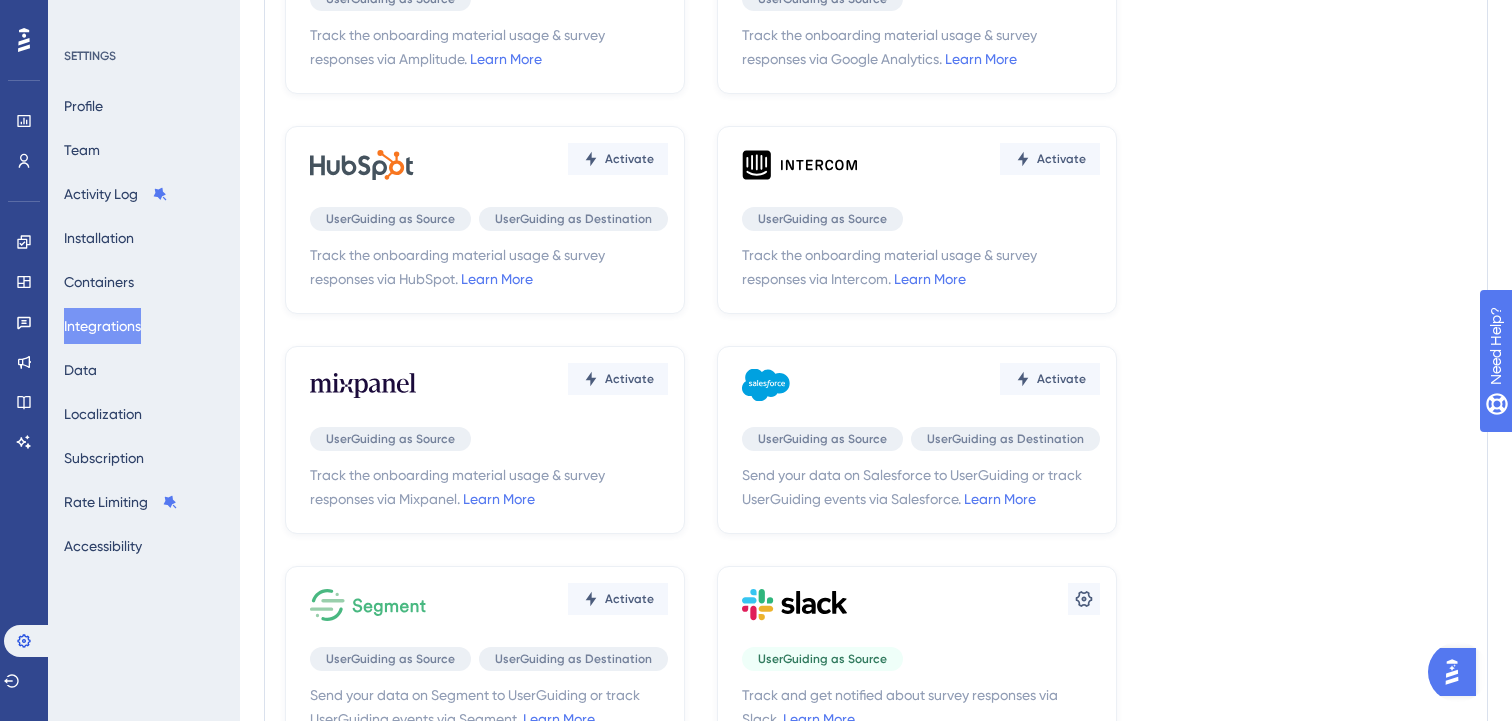 scroll, scrollTop: 0, scrollLeft: 0, axis: both 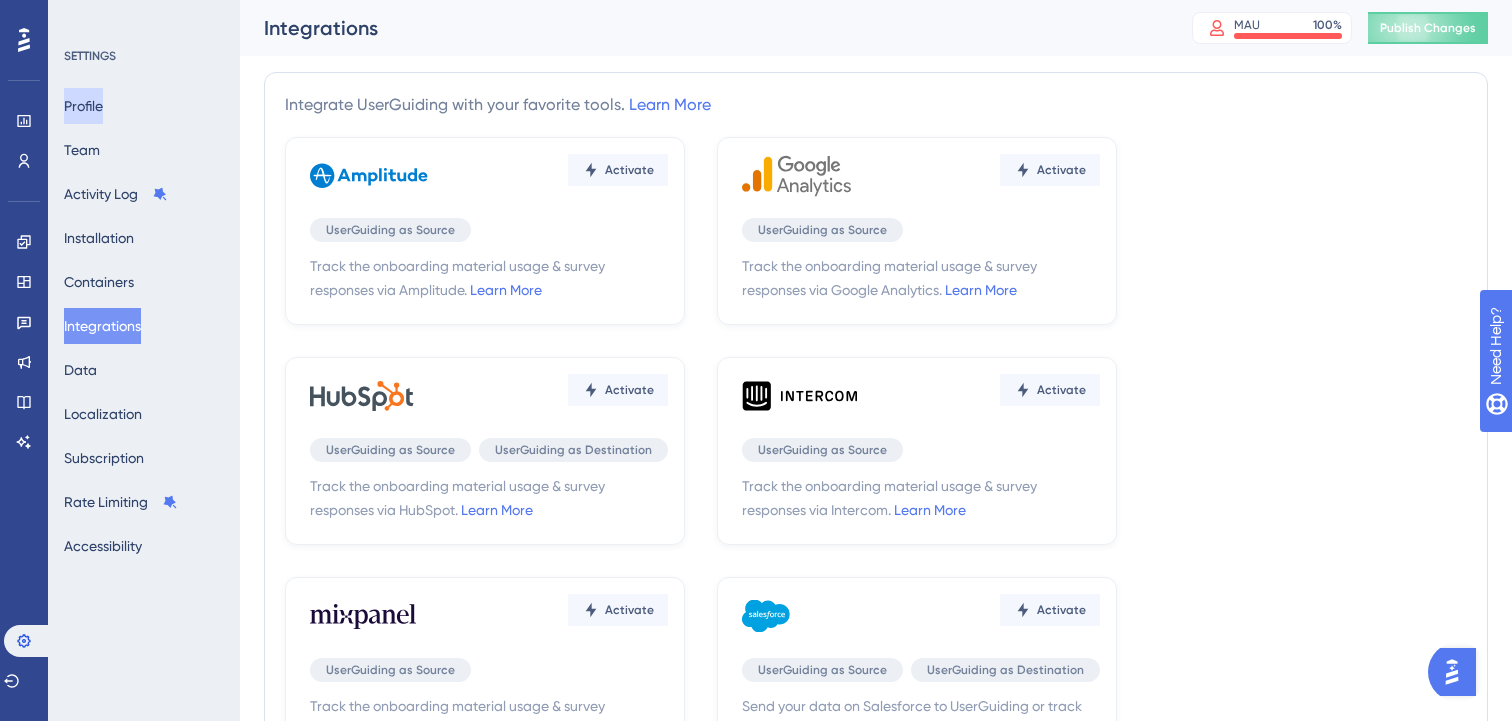 click on "Profile" at bounding box center (83, 106) 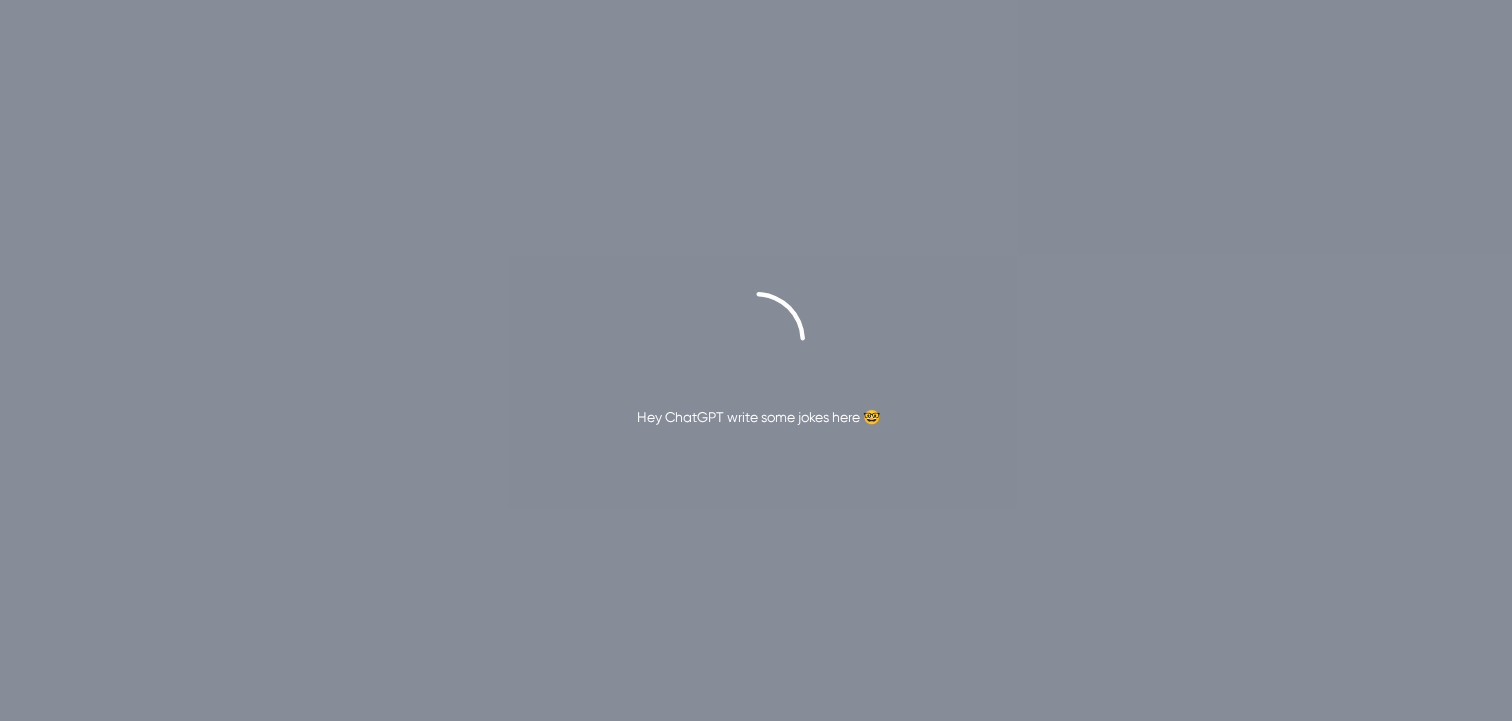 scroll, scrollTop: 0, scrollLeft: 0, axis: both 